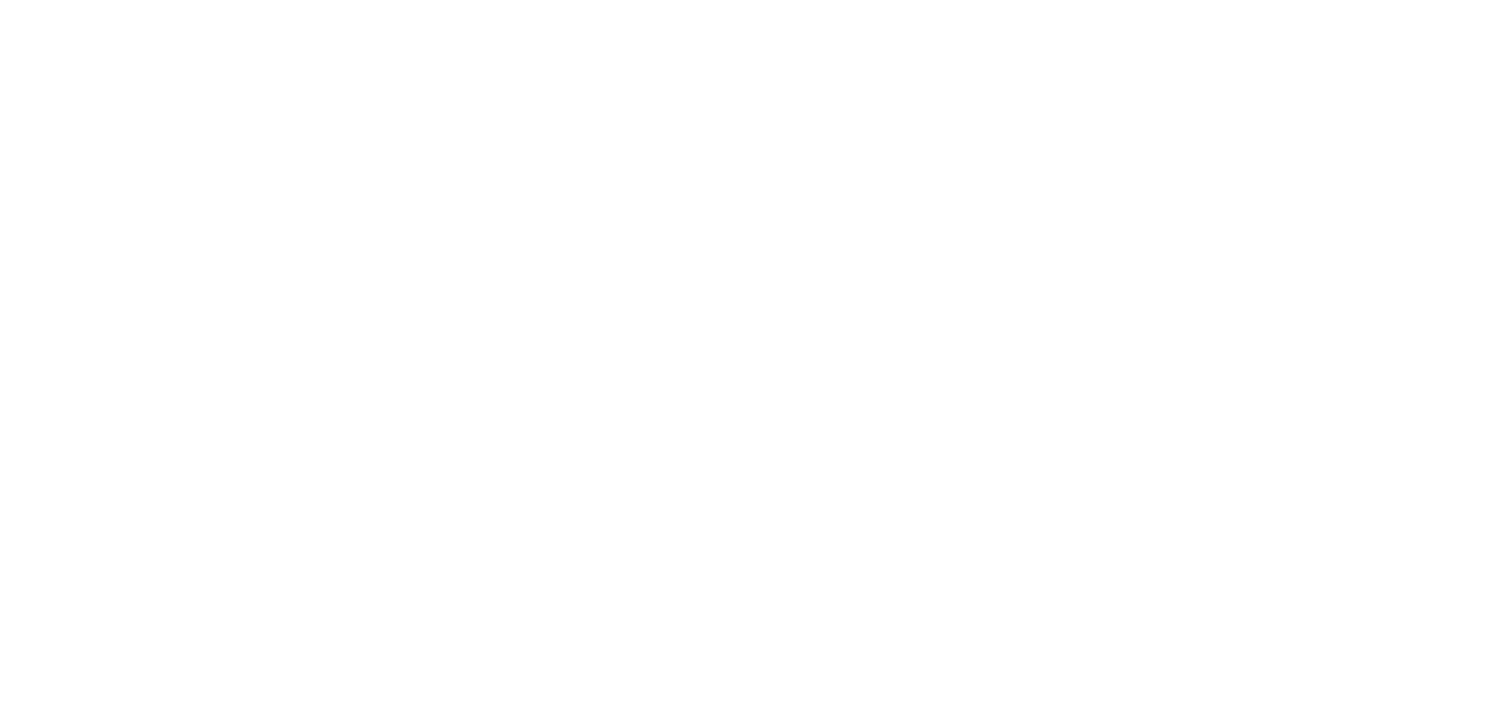 scroll, scrollTop: 0, scrollLeft: 0, axis: both 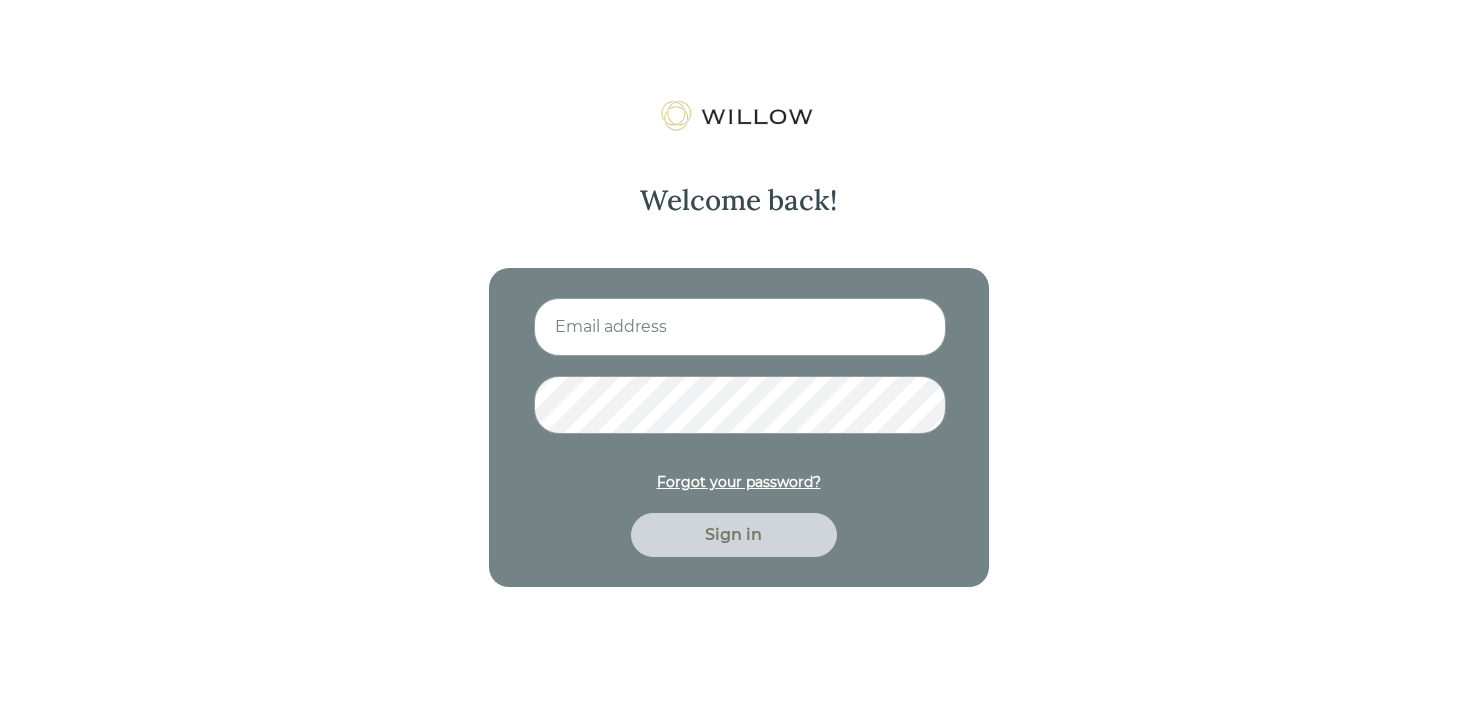 click at bounding box center (740, 327) 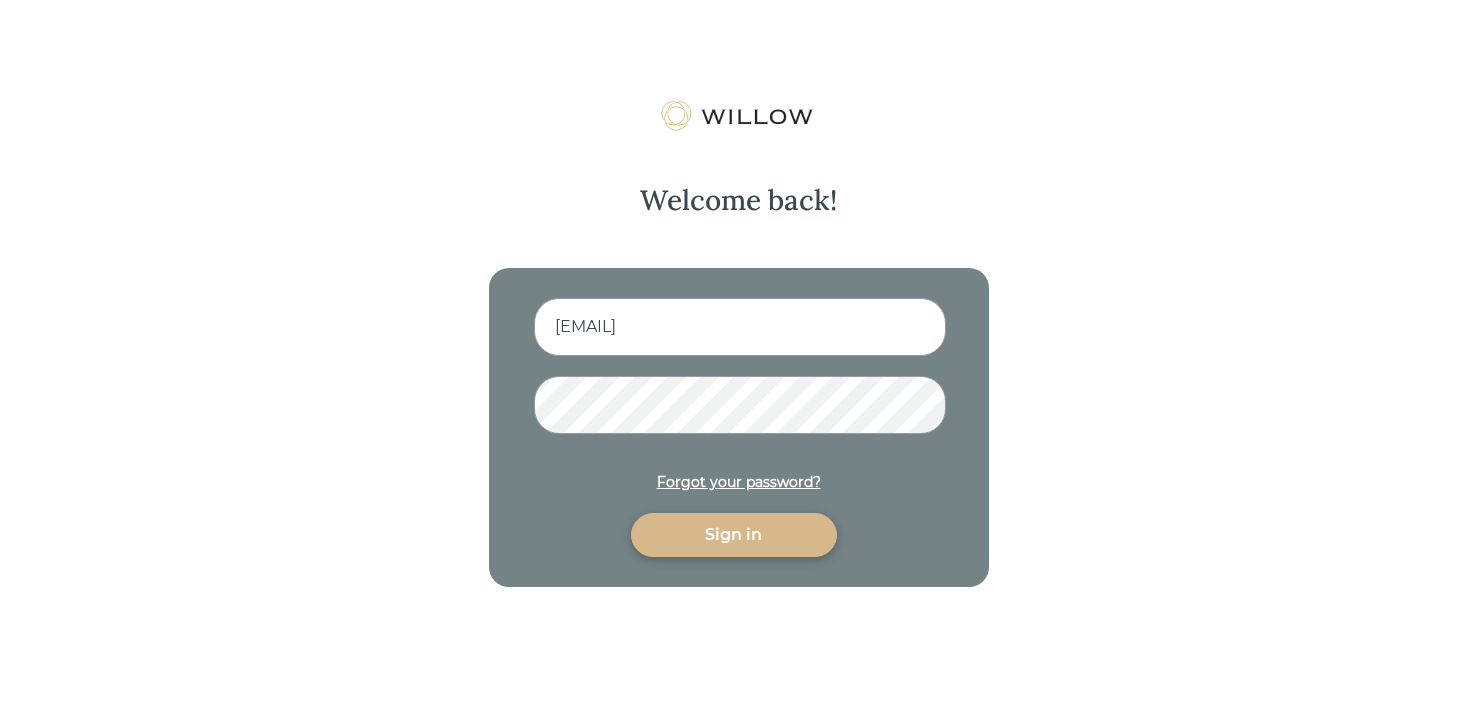click on "Sign in" at bounding box center [734, 535] 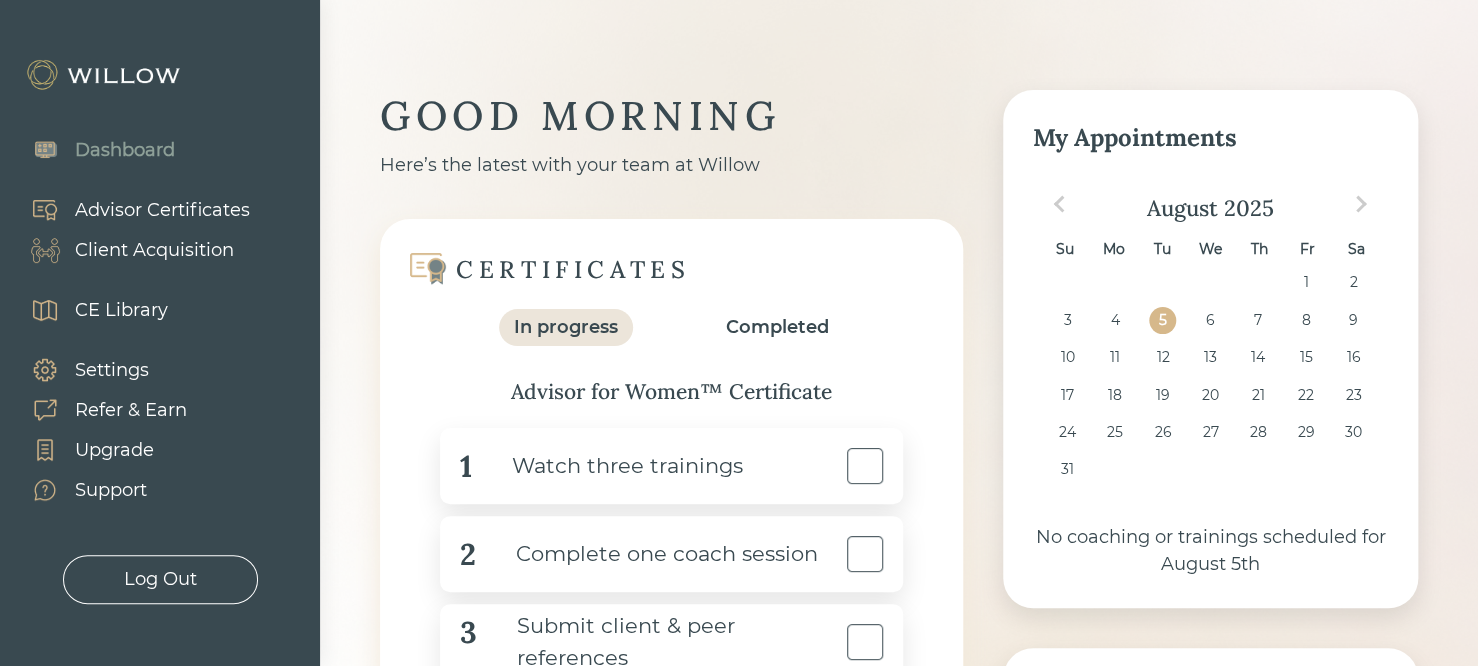 scroll, scrollTop: 120, scrollLeft: 0, axis: vertical 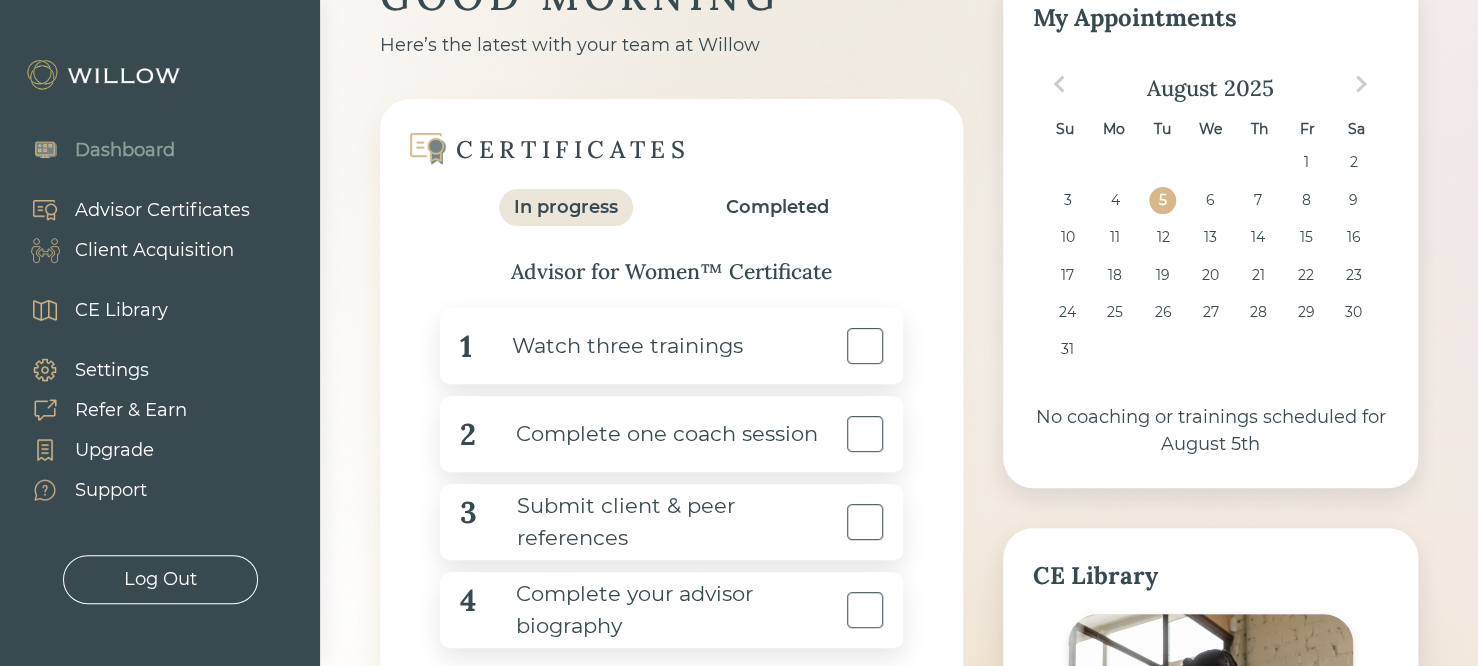 click on "Advisor Certificates" at bounding box center [162, 210] 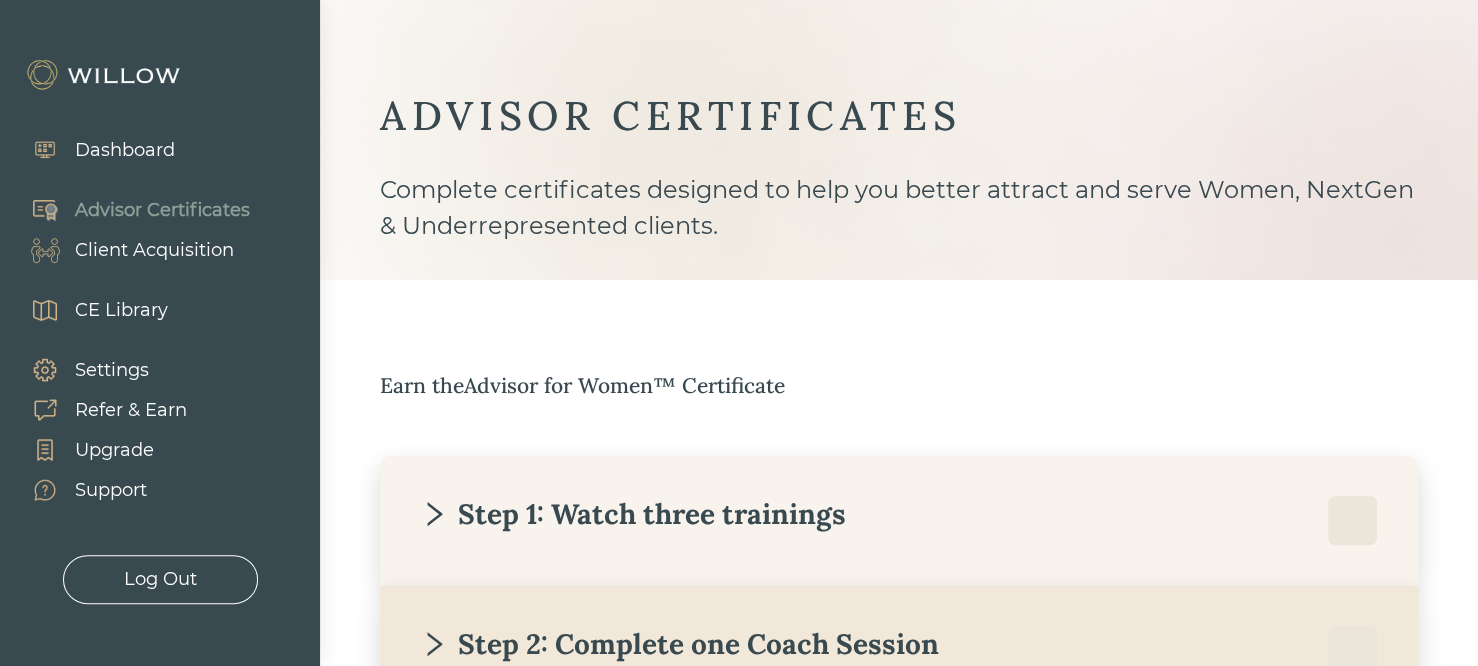 scroll, scrollTop: 120, scrollLeft: 0, axis: vertical 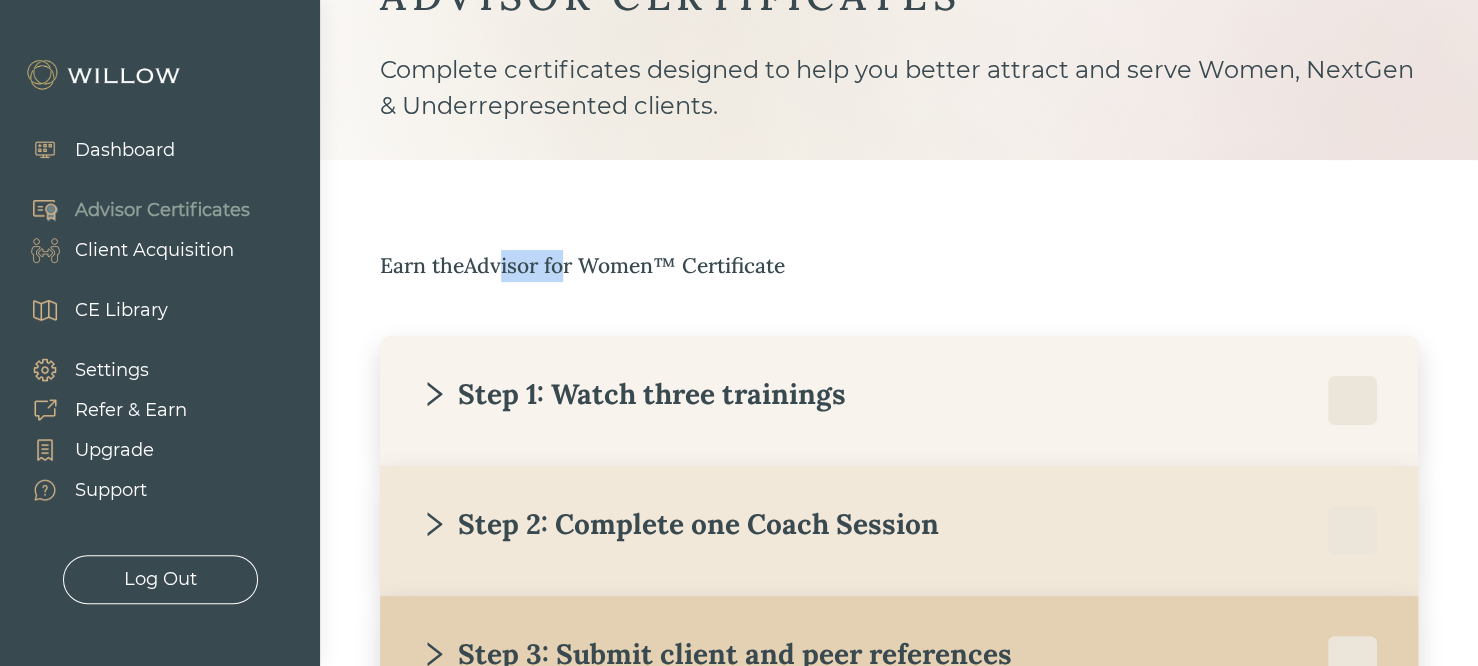 drag, startPoint x: 501, startPoint y: 276, endPoint x: 642, endPoint y: 276, distance: 141 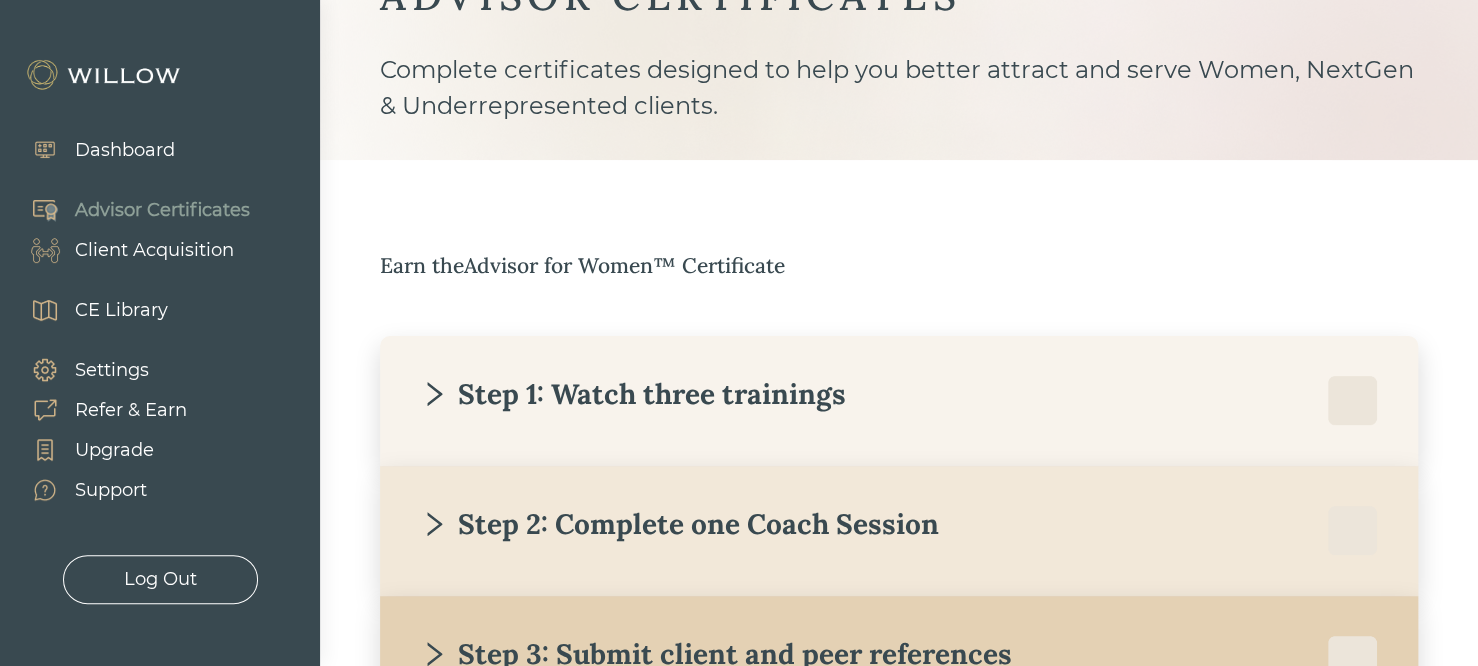 click on "Earn the Advisor for Women™ Certificate" at bounding box center [899, 266] 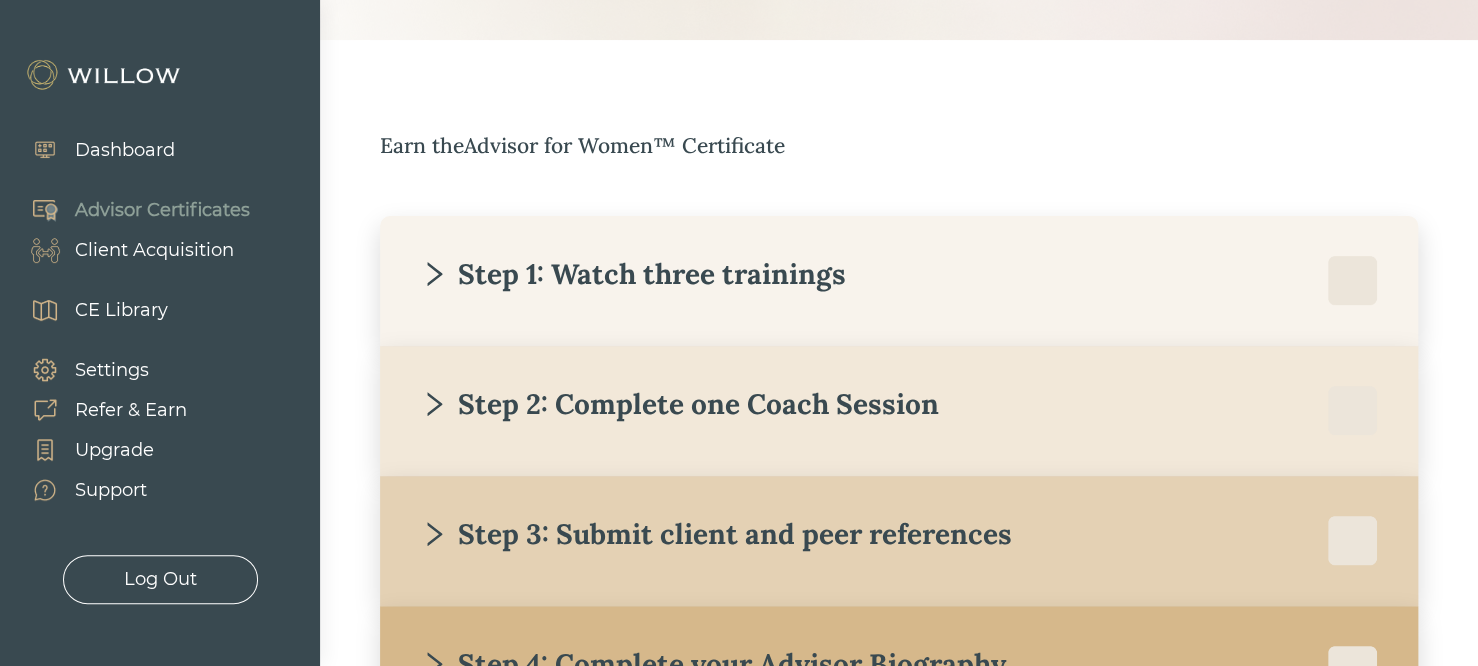 scroll, scrollTop: 360, scrollLeft: 0, axis: vertical 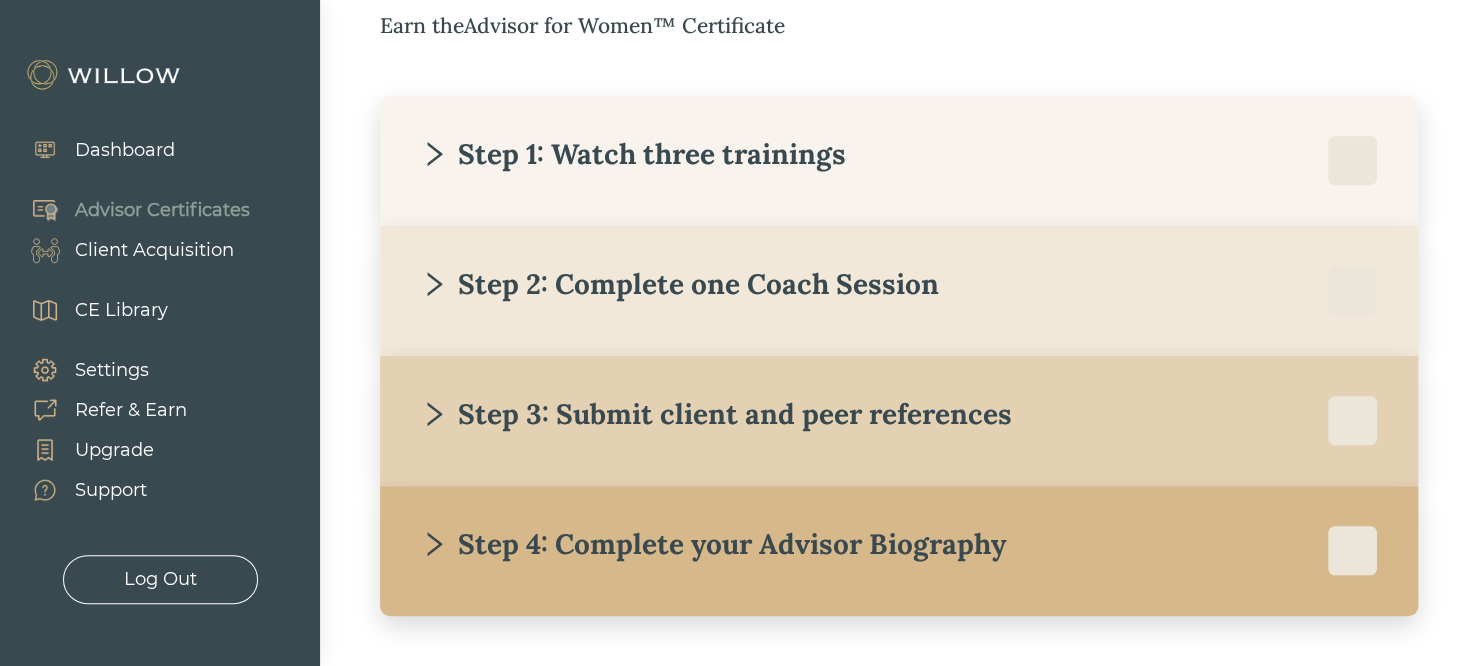 click on "Step 1: Watch three trainings" at bounding box center [633, 154] 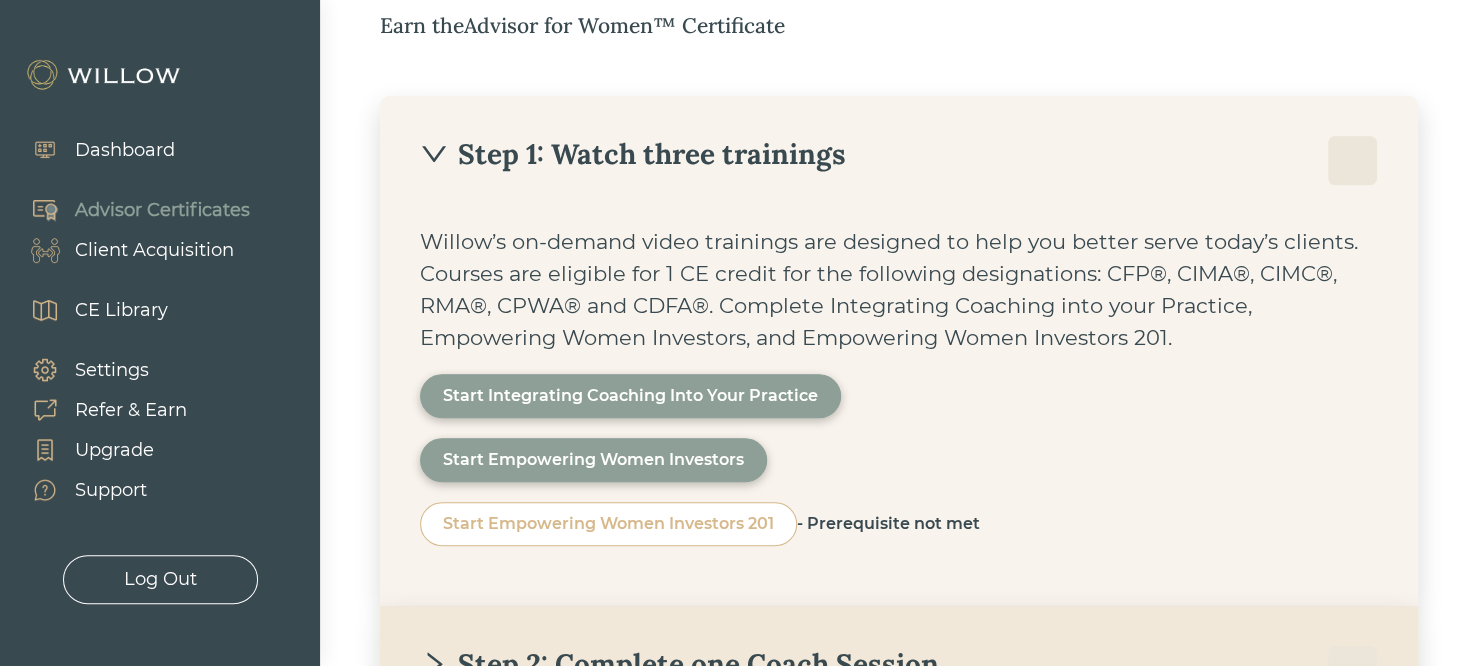 click on "Step 1: Watch three trainings" at bounding box center (633, 154) 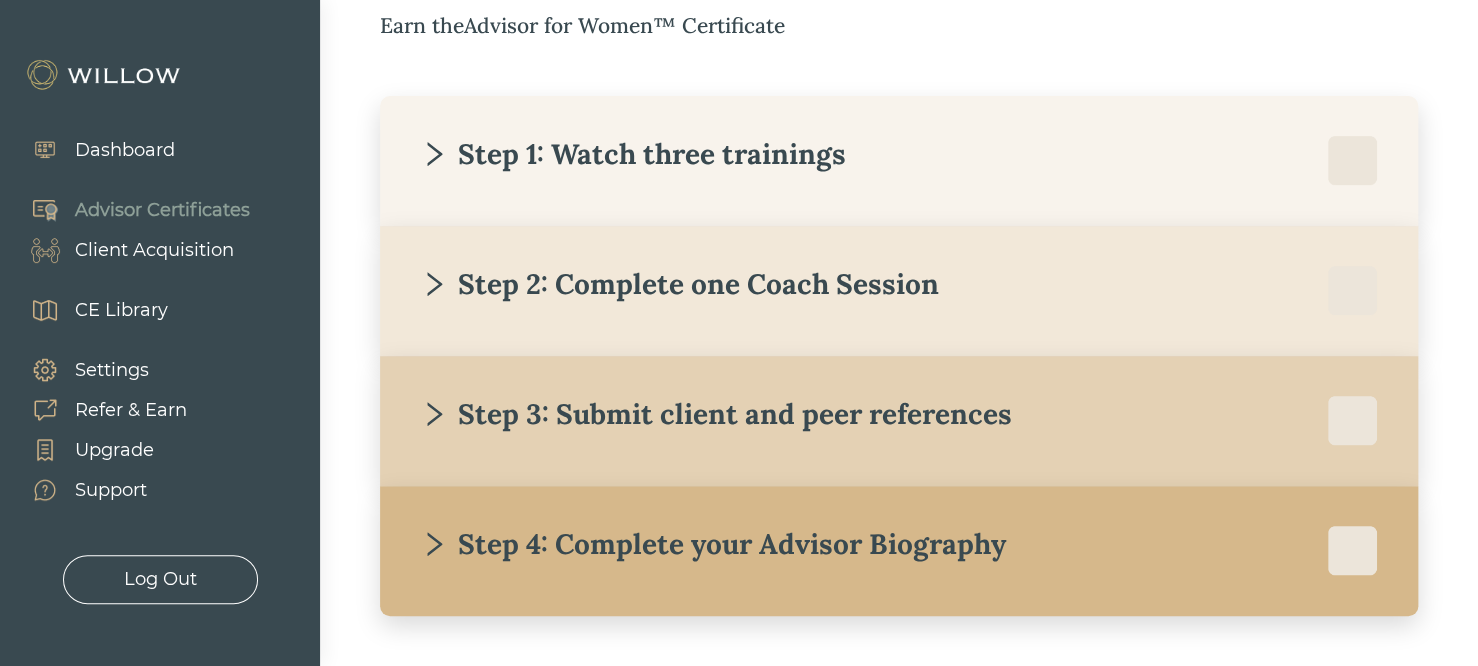 click on "Step 1: Watch three trainings" at bounding box center (633, 154) 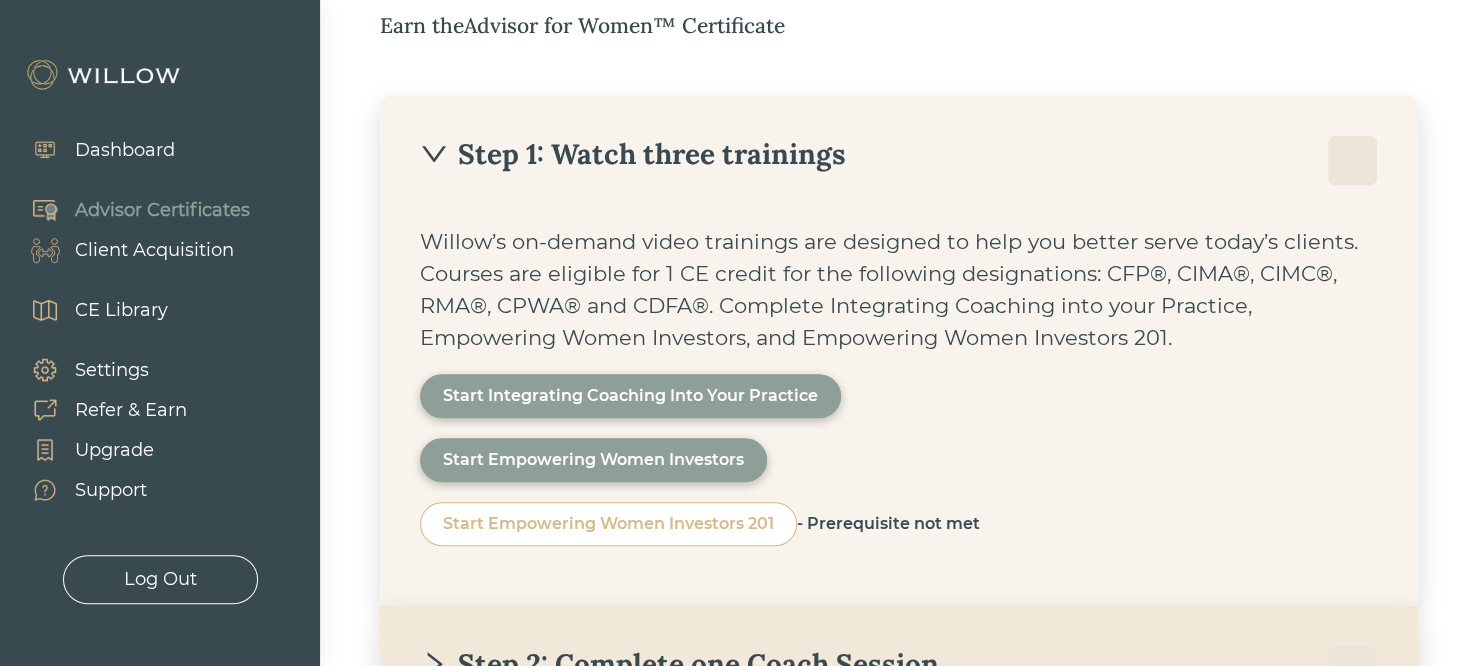 click on "Step 1: Watch three trainings" at bounding box center [633, 154] 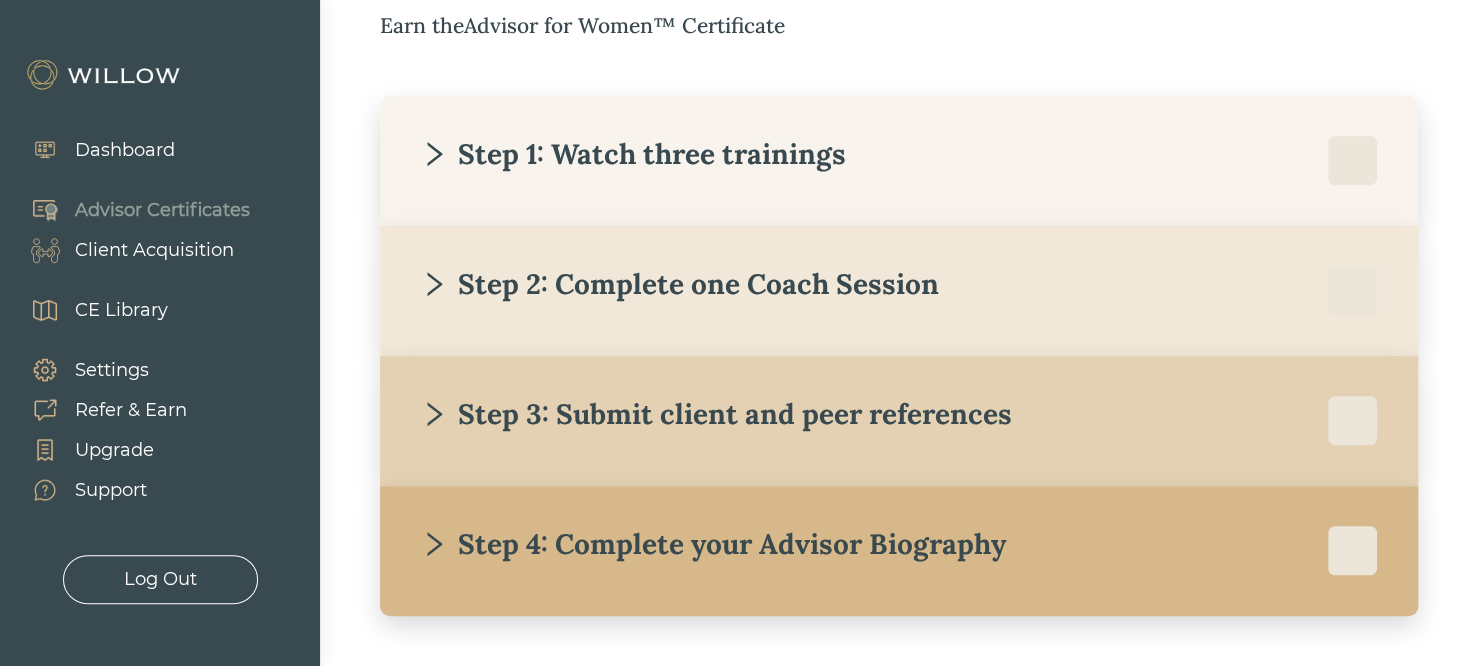 click on "Step 2: Complete one Coach Session" at bounding box center [679, 284] 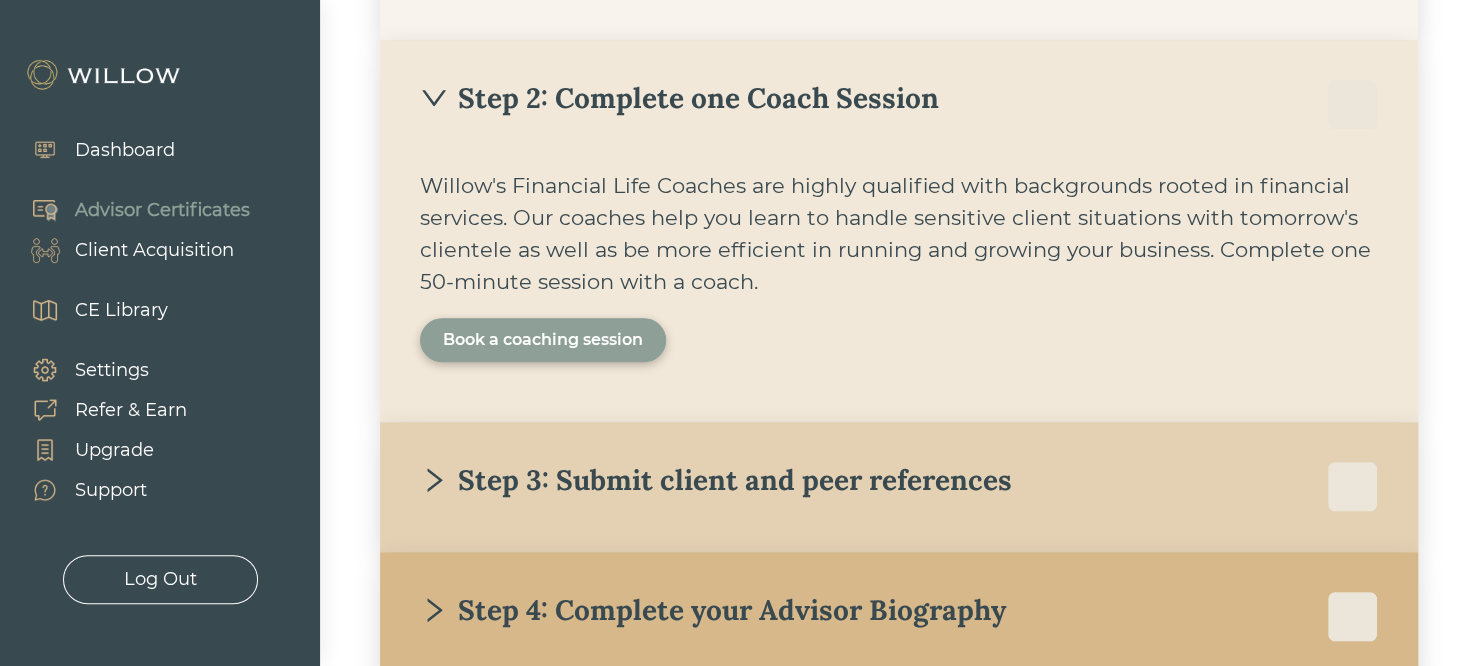 scroll, scrollTop: 600, scrollLeft: 0, axis: vertical 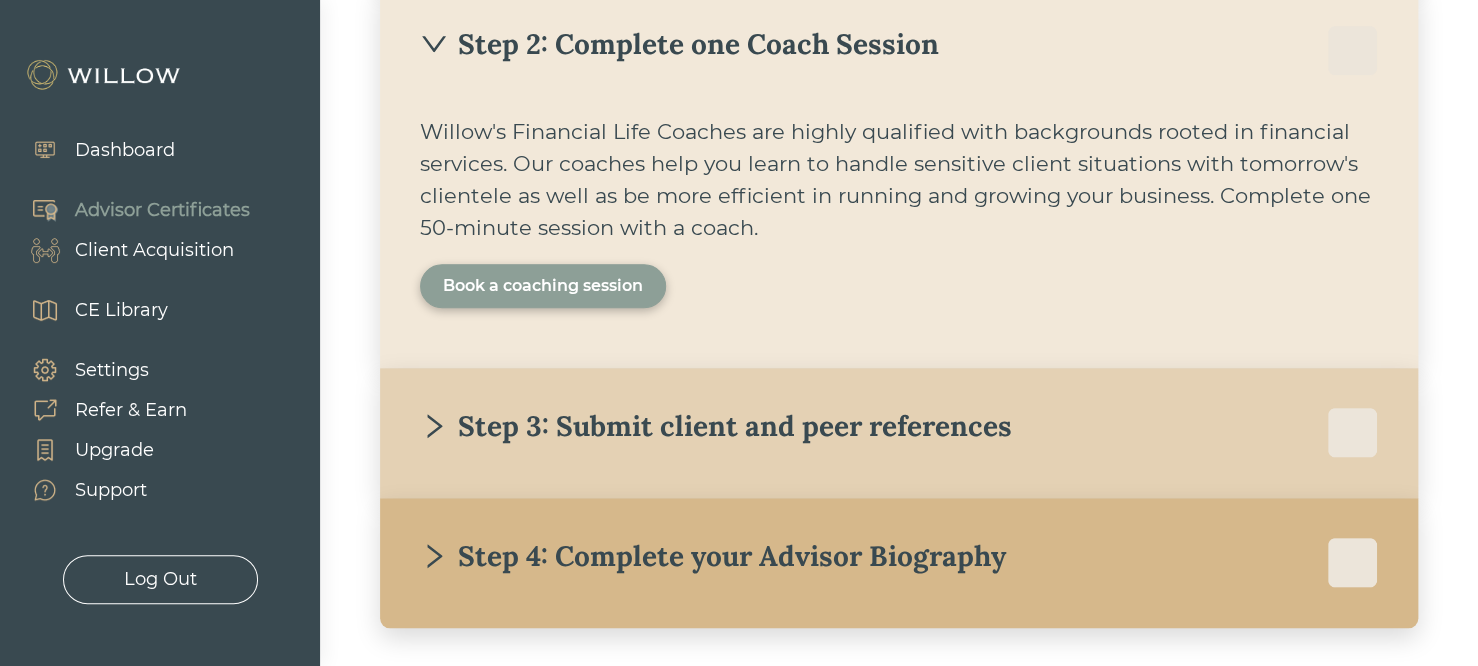click on "Book a coaching session" at bounding box center (543, 286) 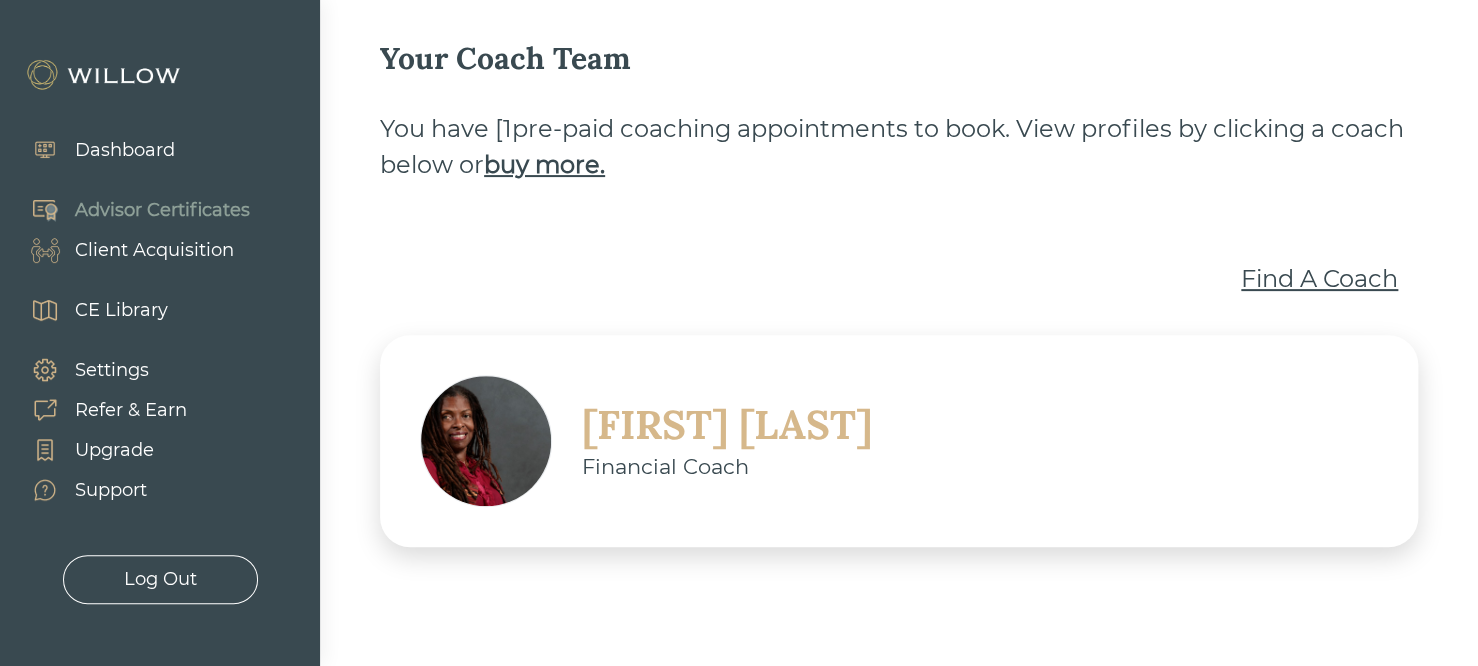 click on "Find A Coach" at bounding box center (1319, 279) 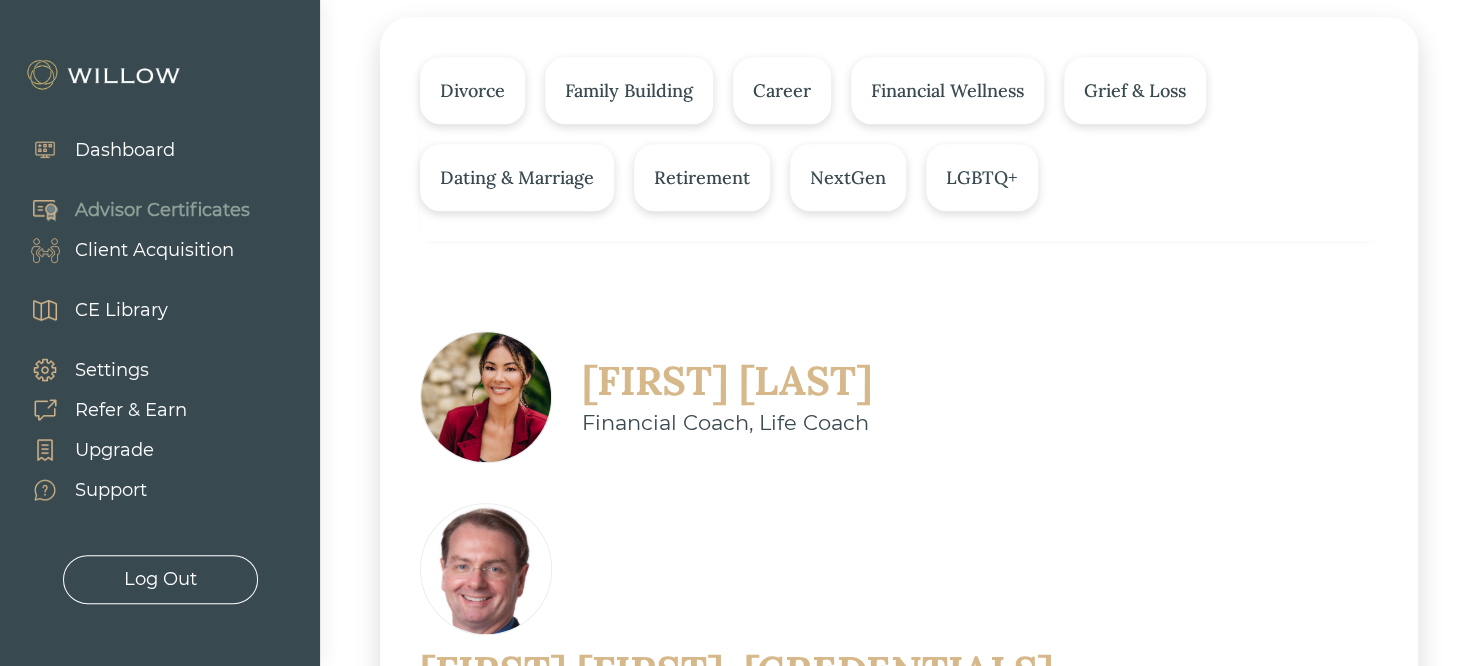 scroll, scrollTop: 453, scrollLeft: 0, axis: vertical 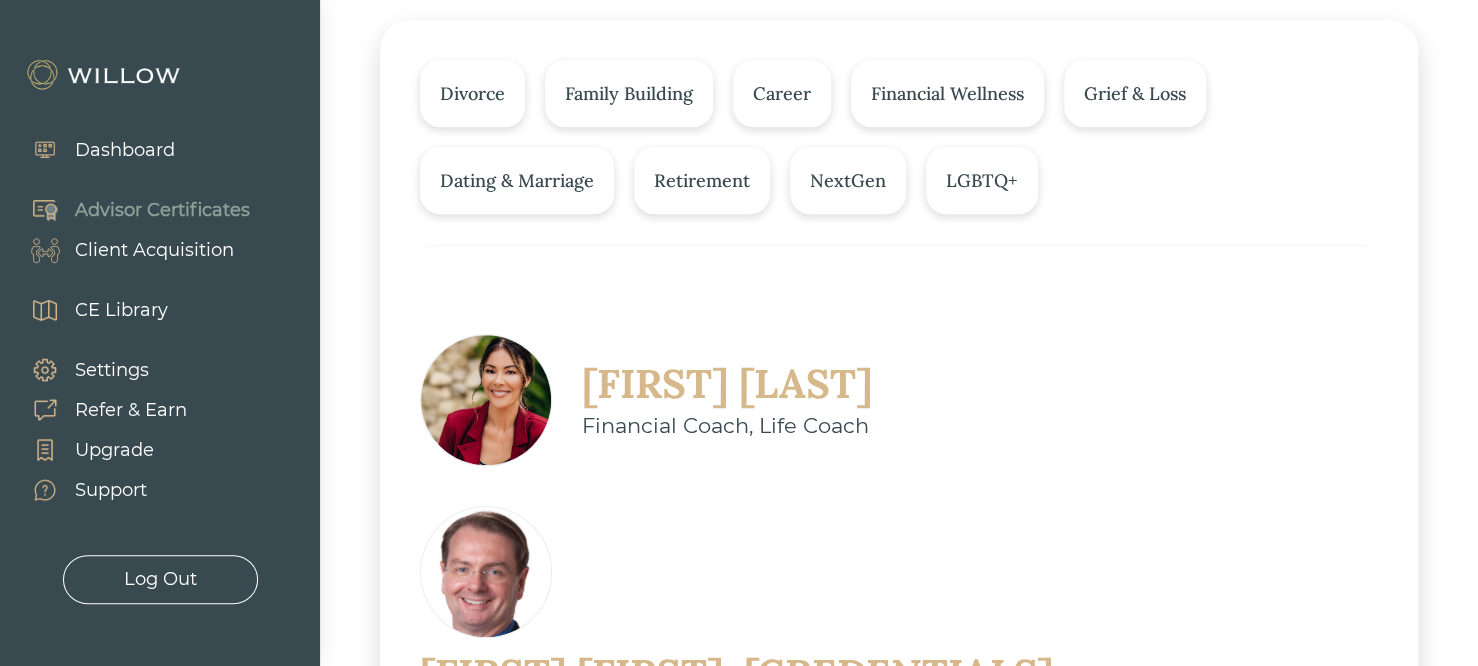 click on "[FIRST]   [LAST]" at bounding box center [727, 384] 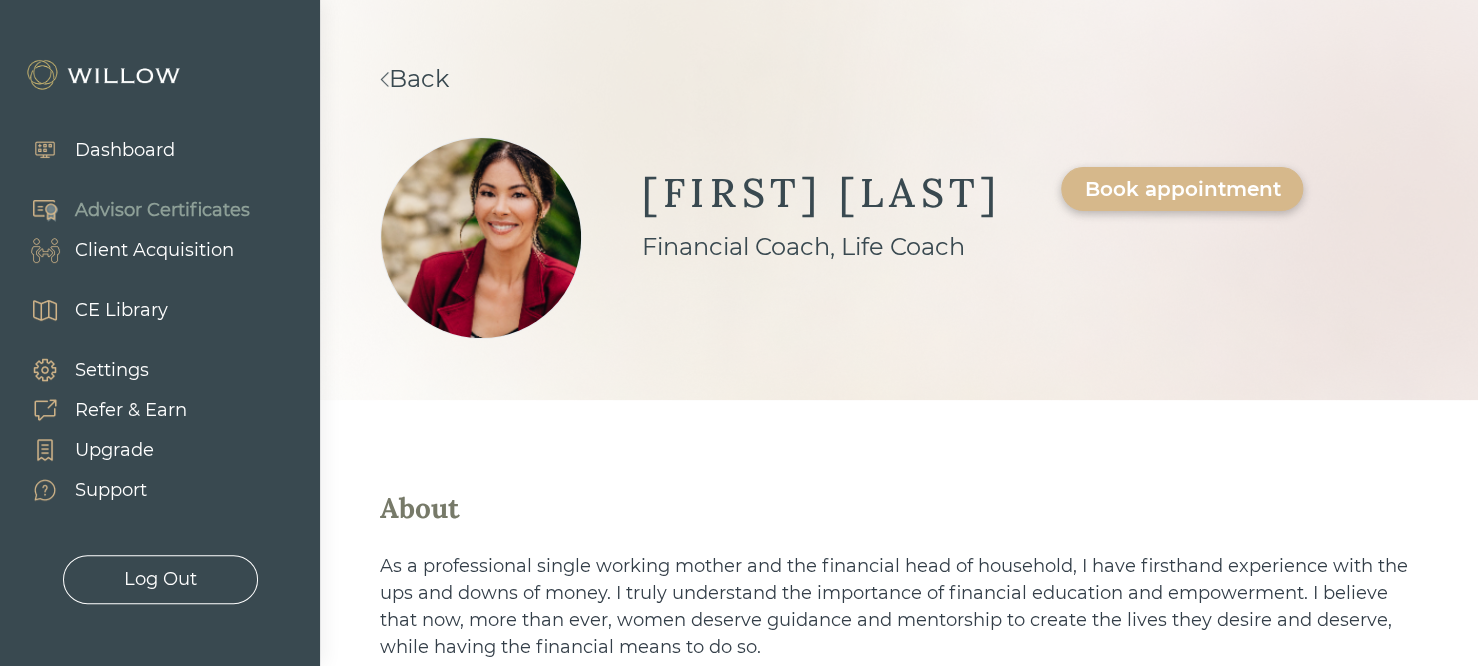 scroll, scrollTop: 0, scrollLeft: 0, axis: both 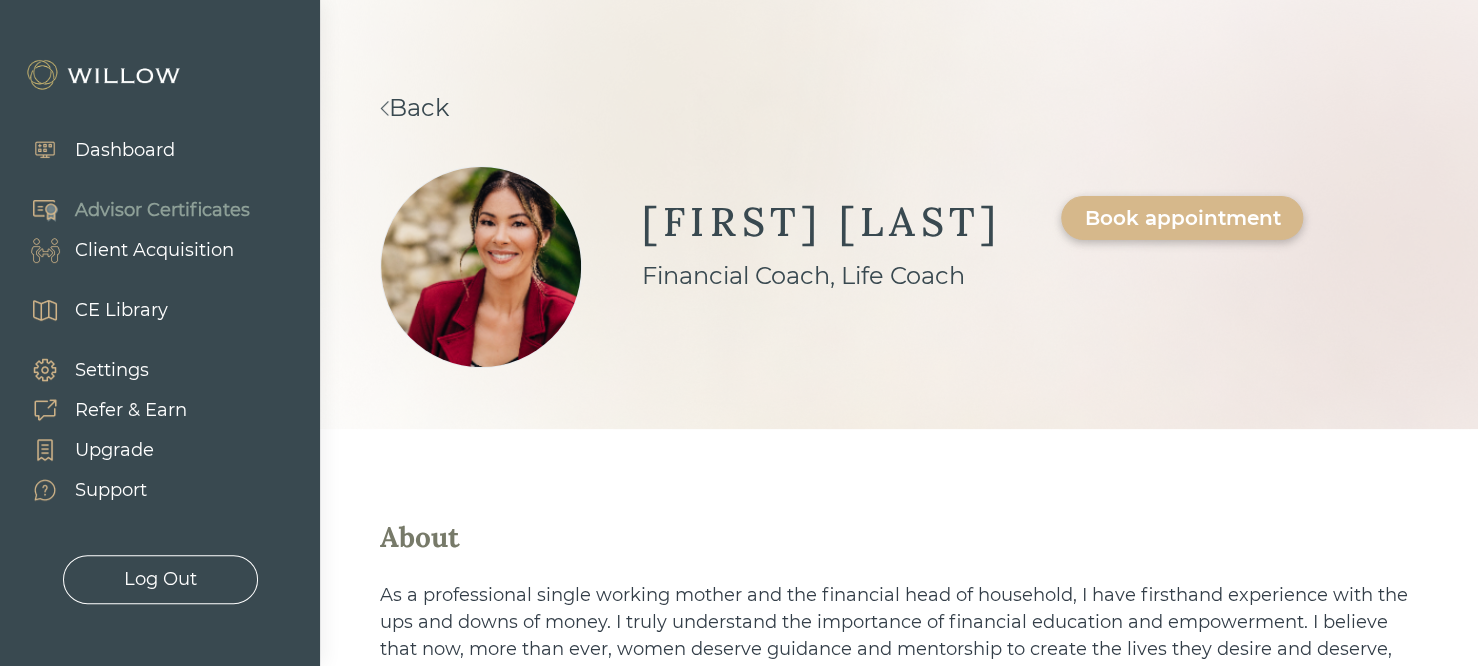 click on "Back" at bounding box center [414, 107] 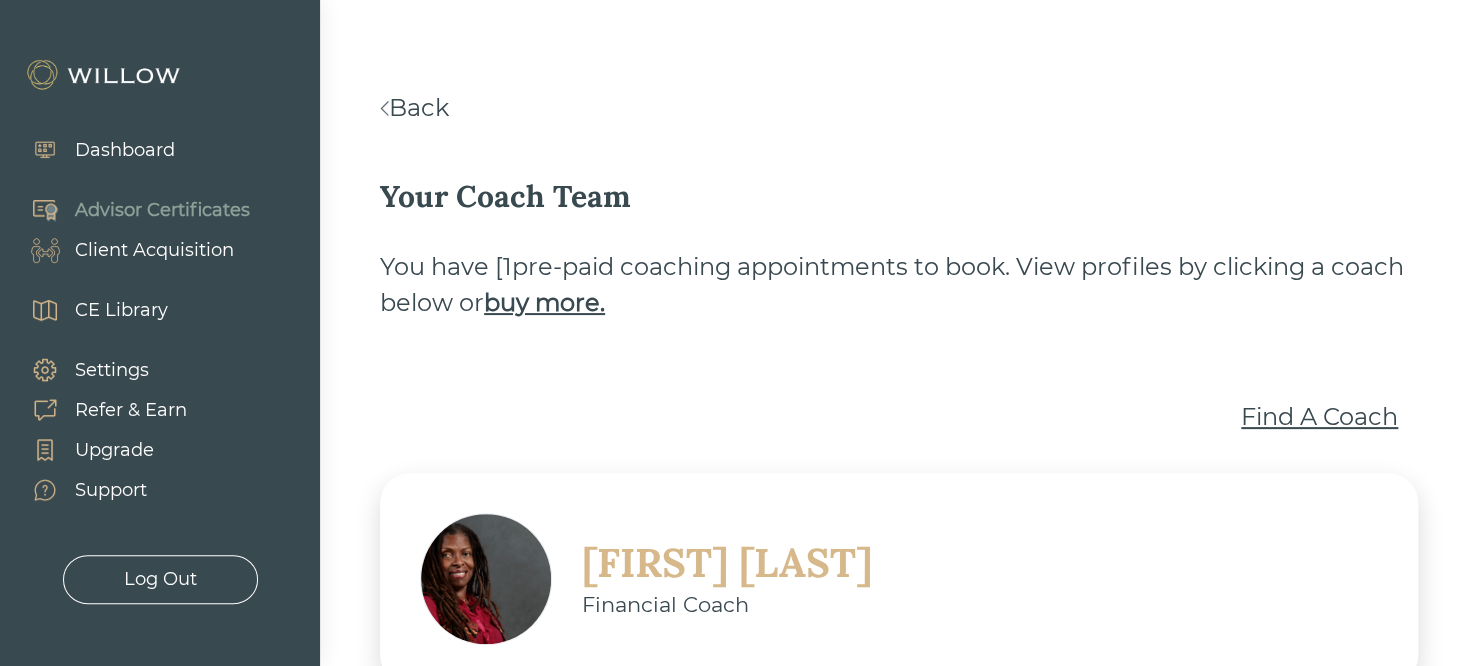 click on "Back" at bounding box center [414, 107] 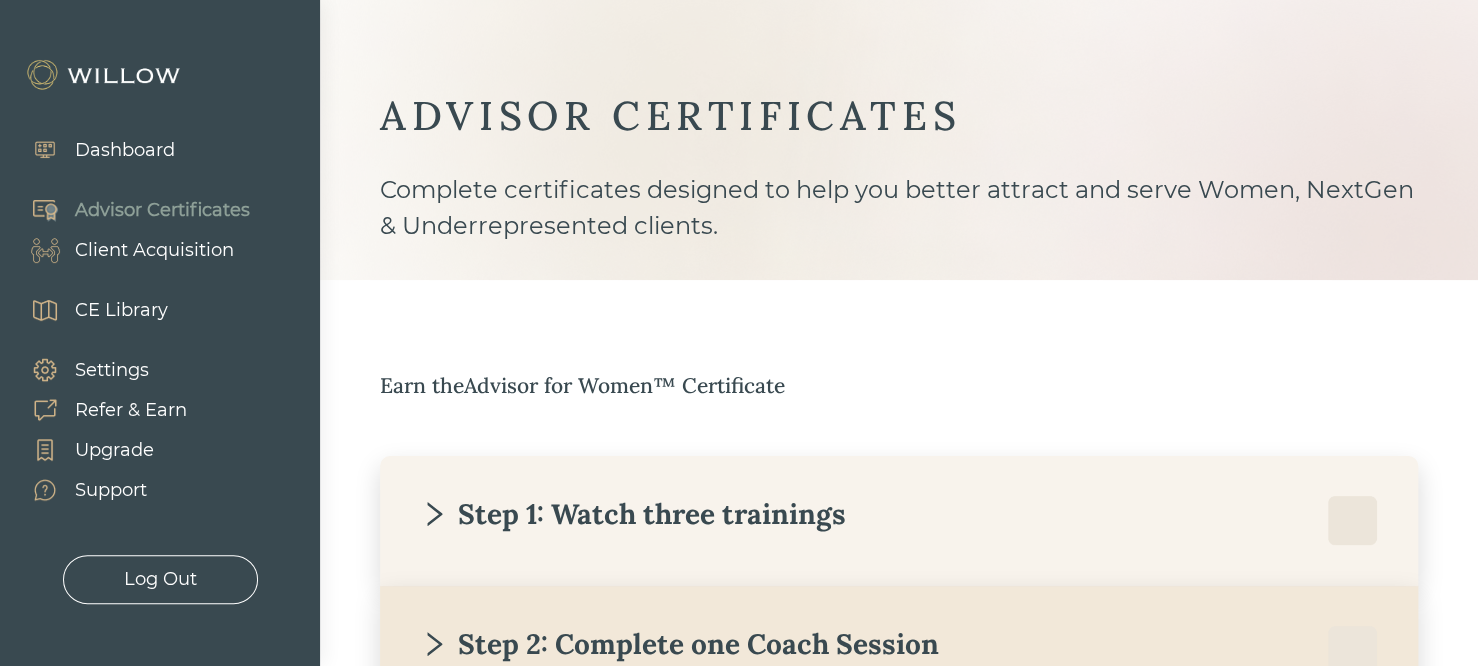 click on "Advisor Certificates" at bounding box center [162, 210] 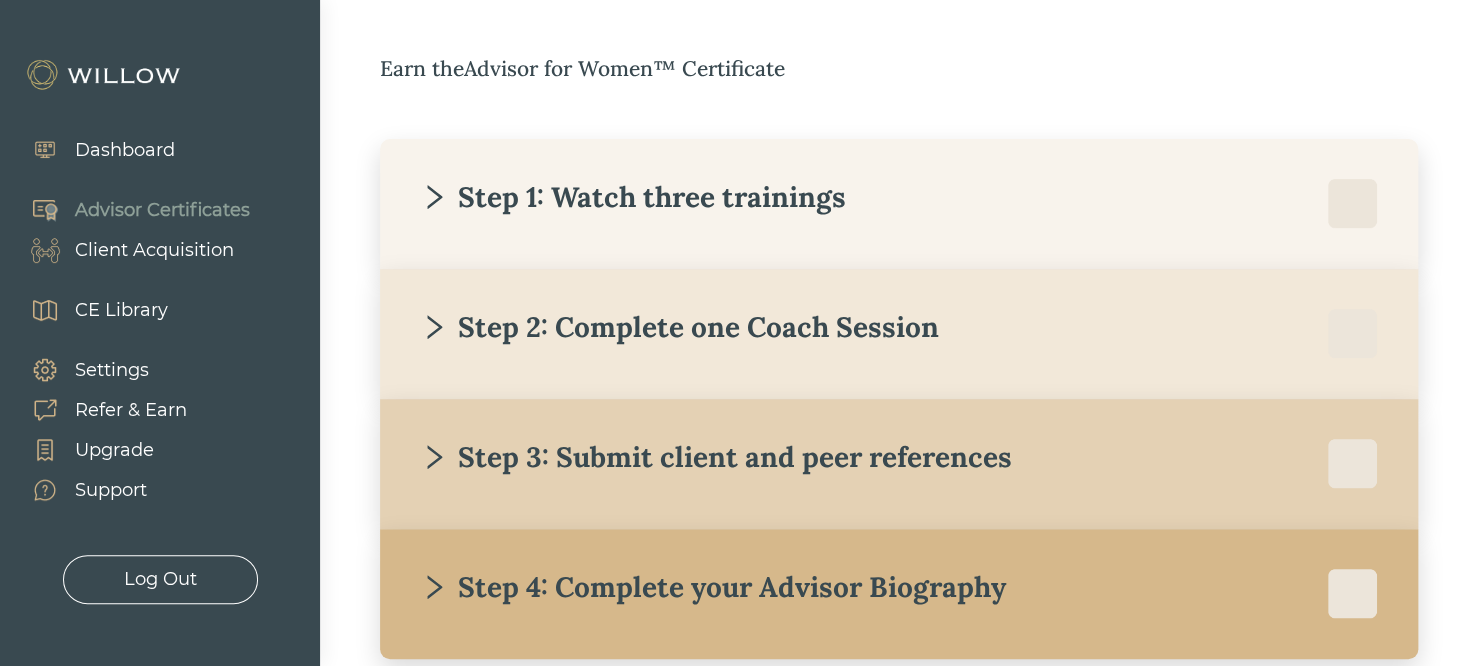 scroll, scrollTop: 360, scrollLeft: 0, axis: vertical 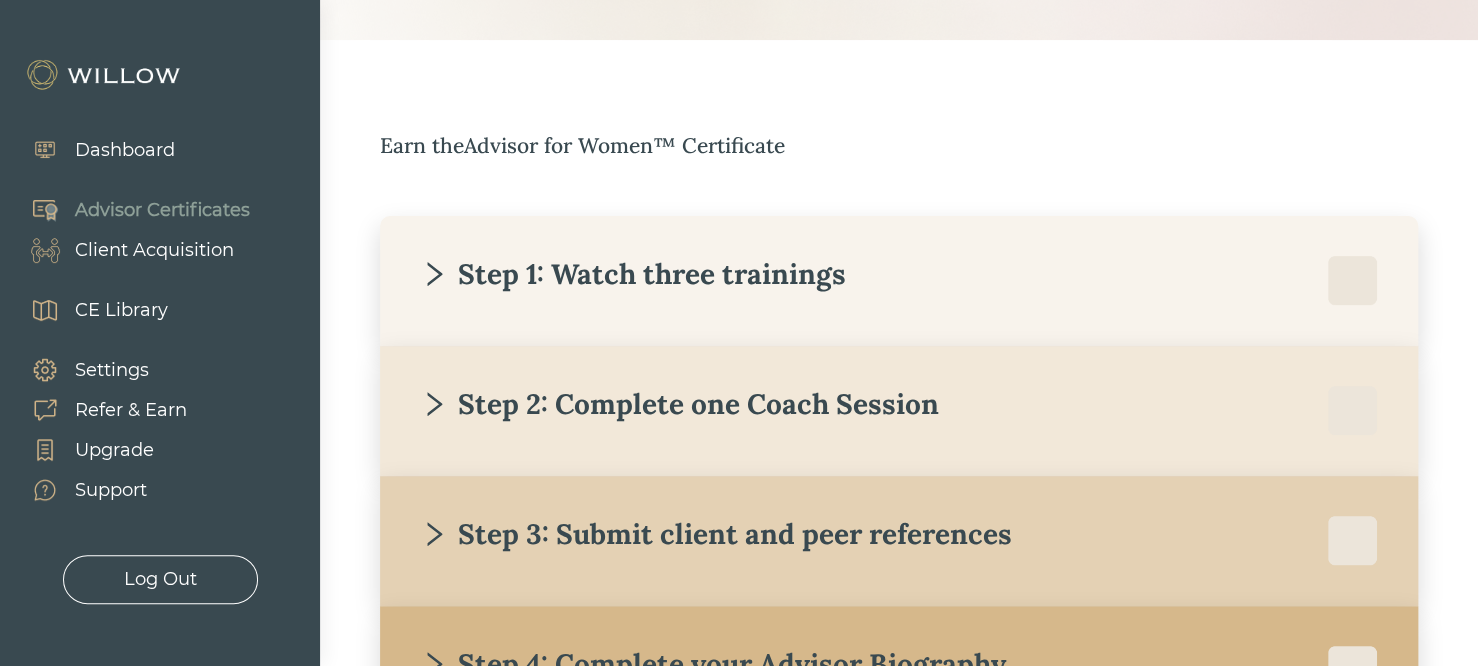 click on "Client Acquisition" at bounding box center [154, 250] 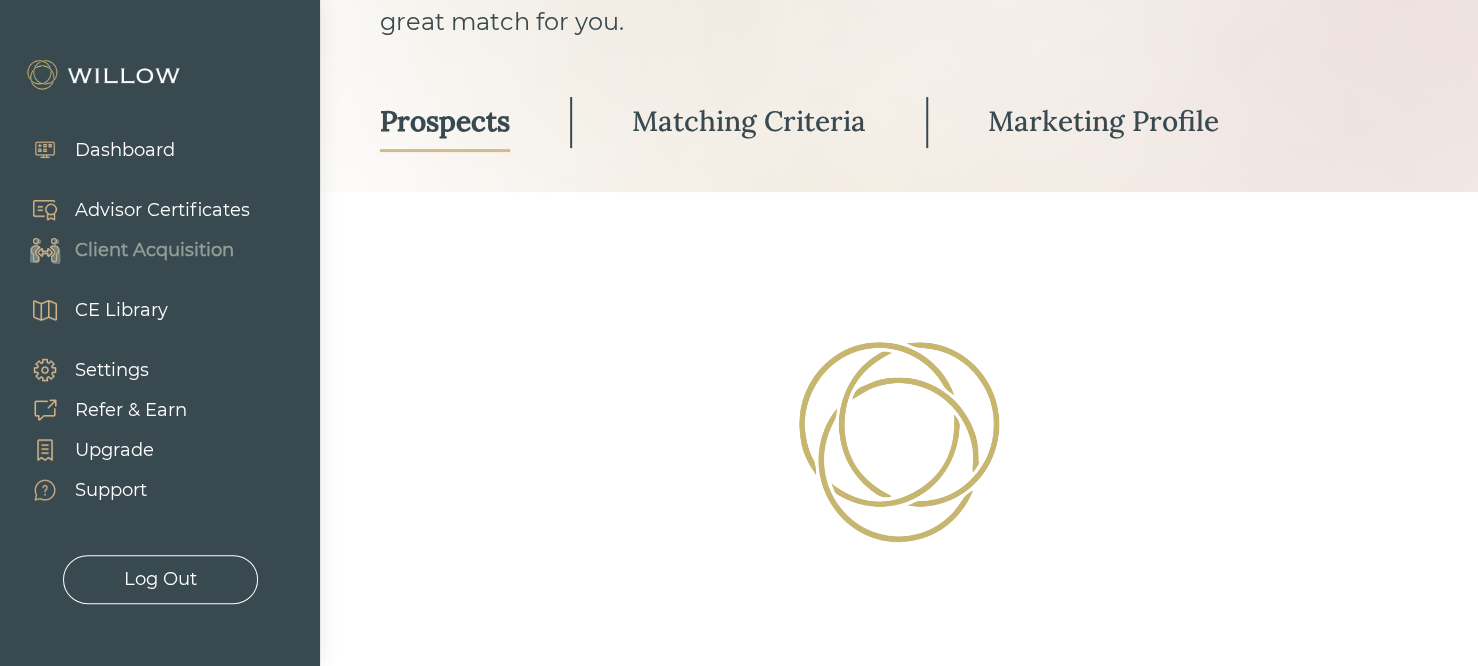 scroll, scrollTop: 184, scrollLeft: 0, axis: vertical 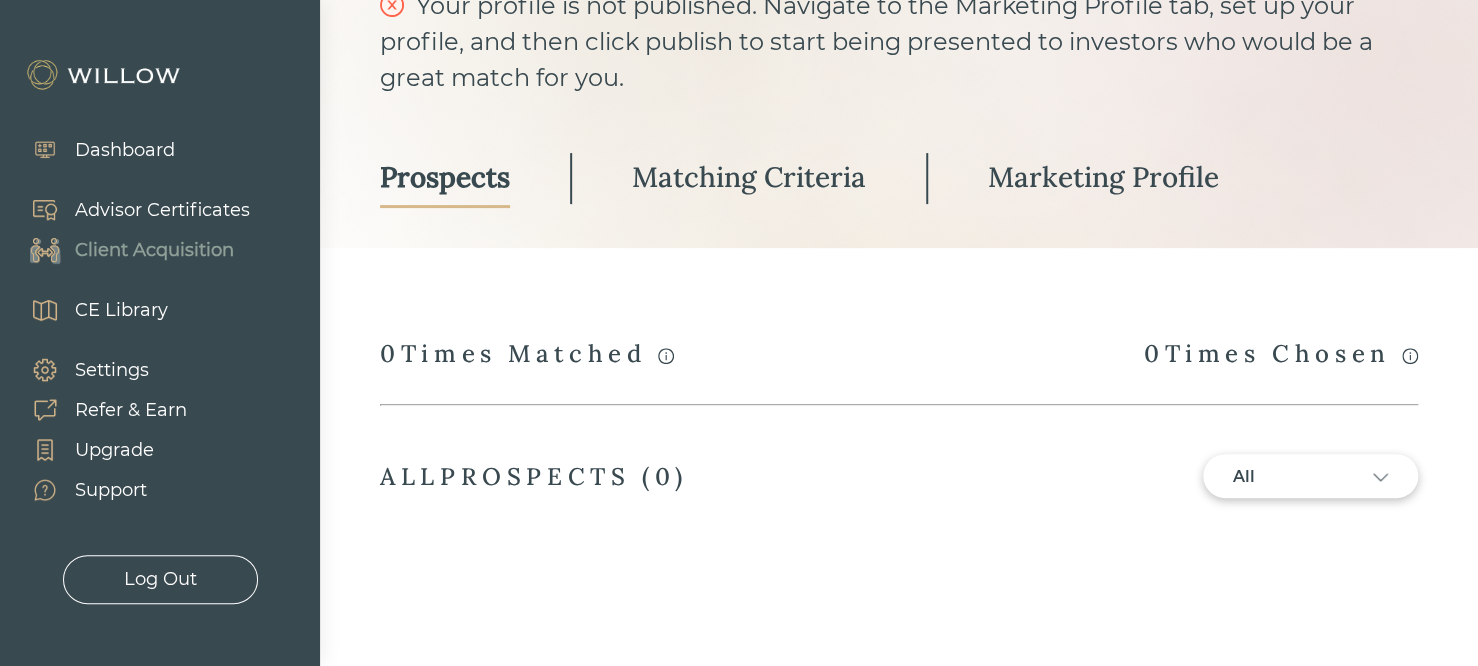click on "Matching Criteria" at bounding box center (749, 177) 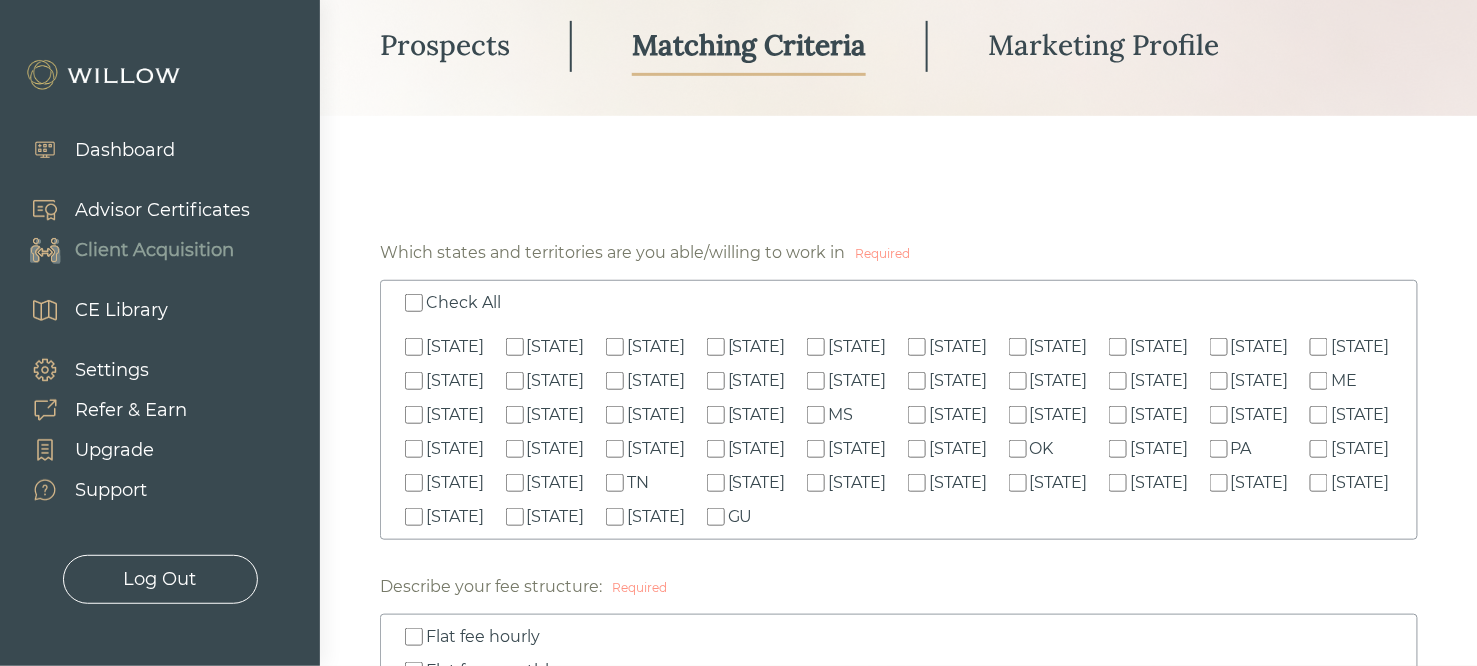 scroll, scrollTop: 264, scrollLeft: 0, axis: vertical 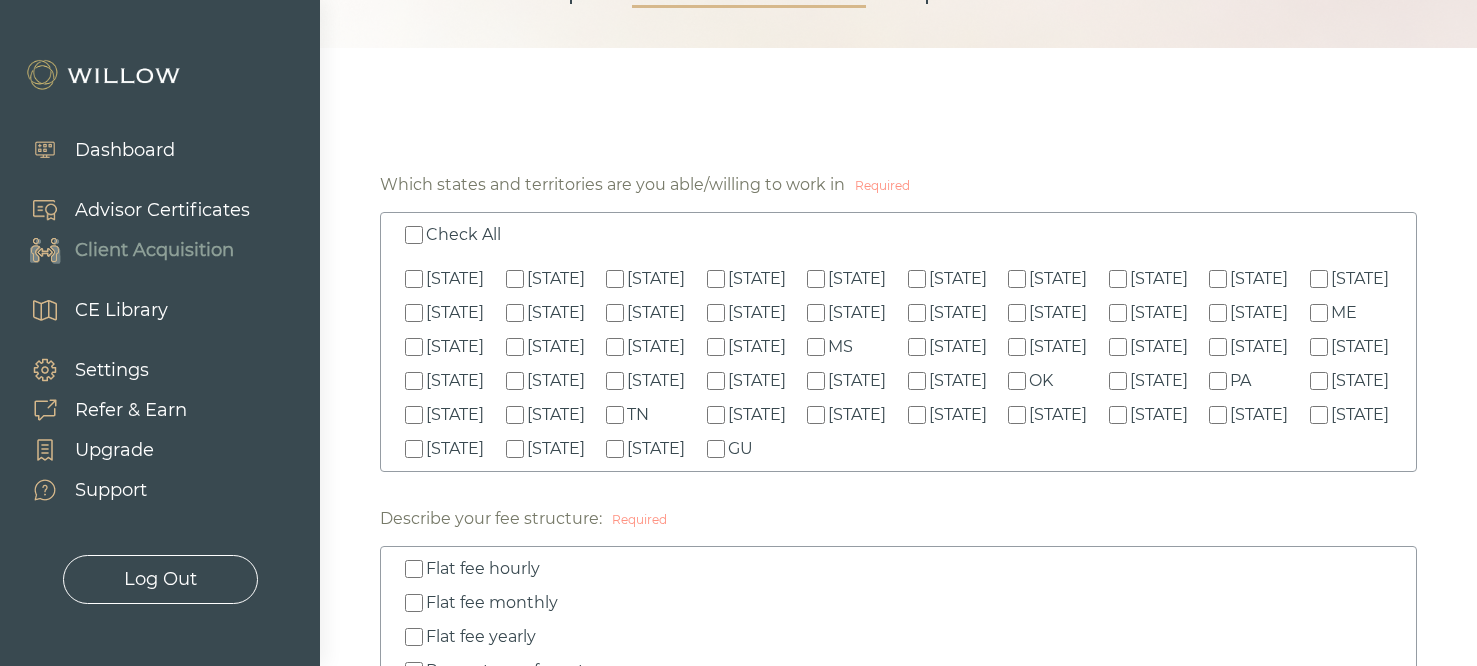 click on "CE Library" at bounding box center (121, 310) 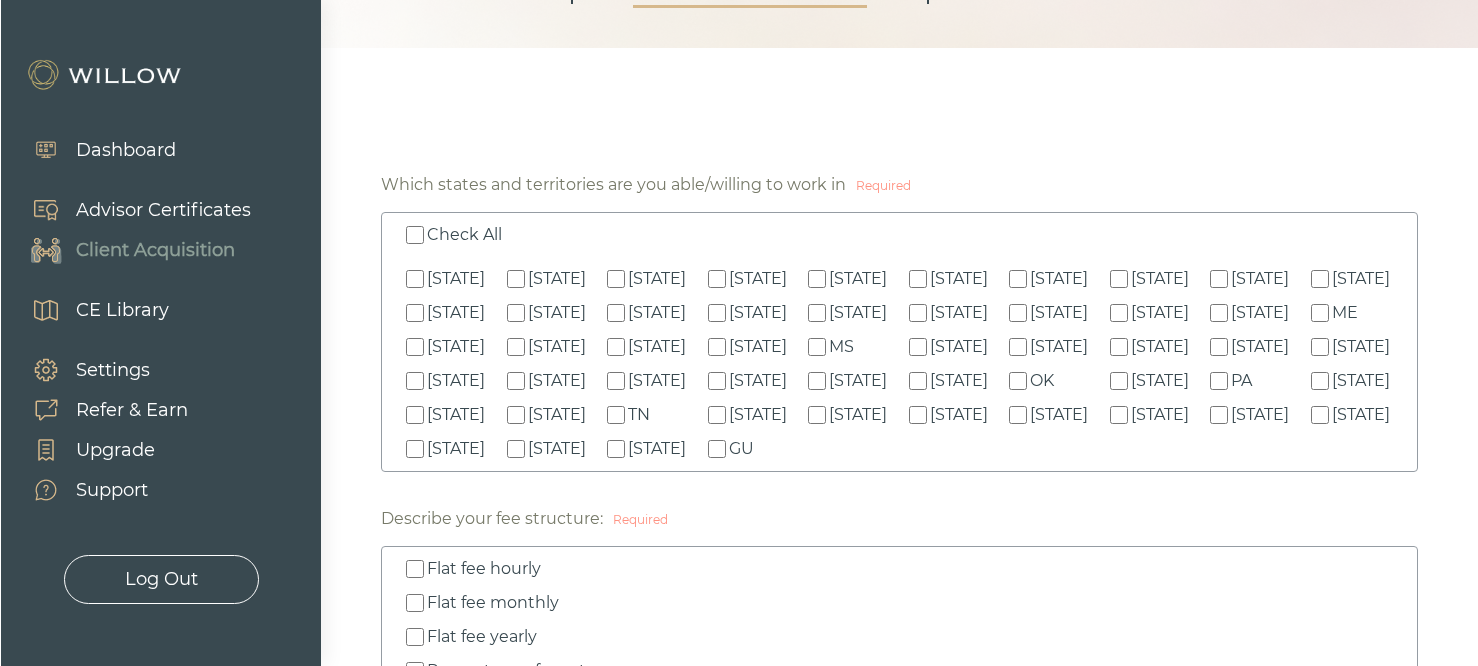 scroll, scrollTop: 0, scrollLeft: 0, axis: both 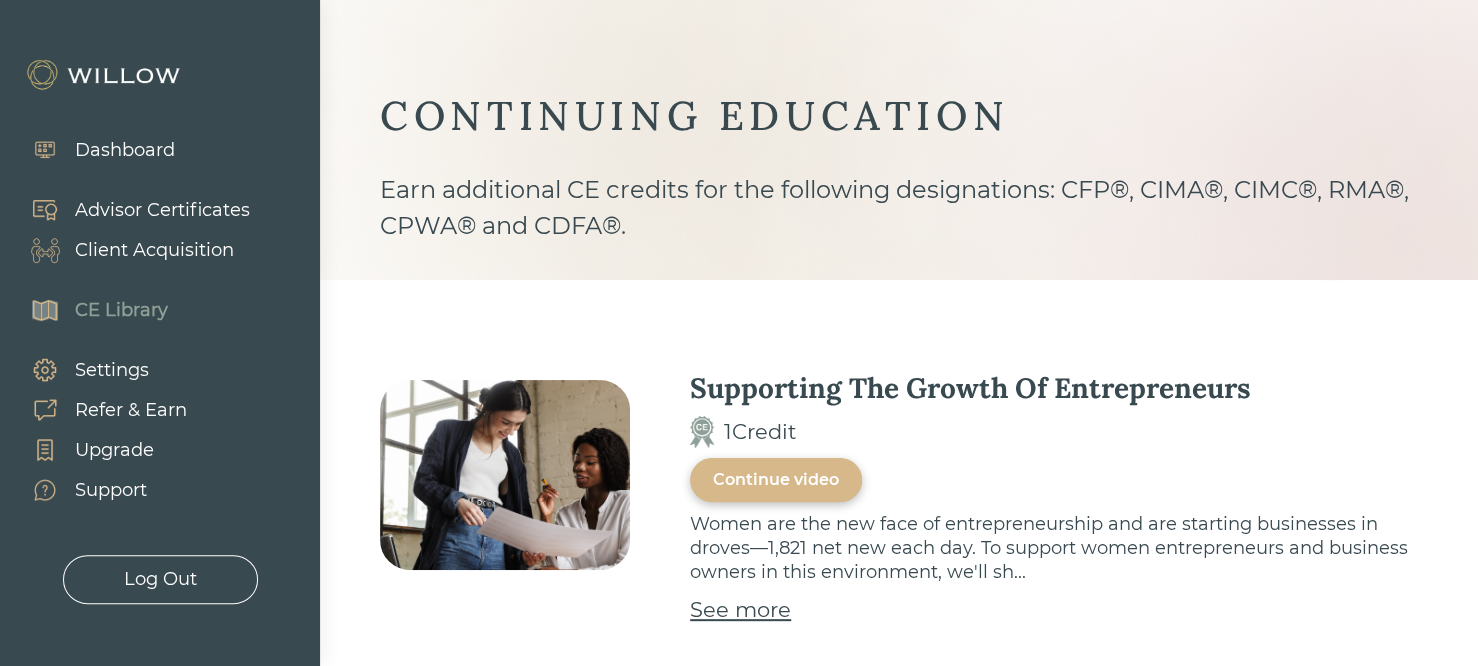 click on "Advisor Certificates" at bounding box center (162, 210) 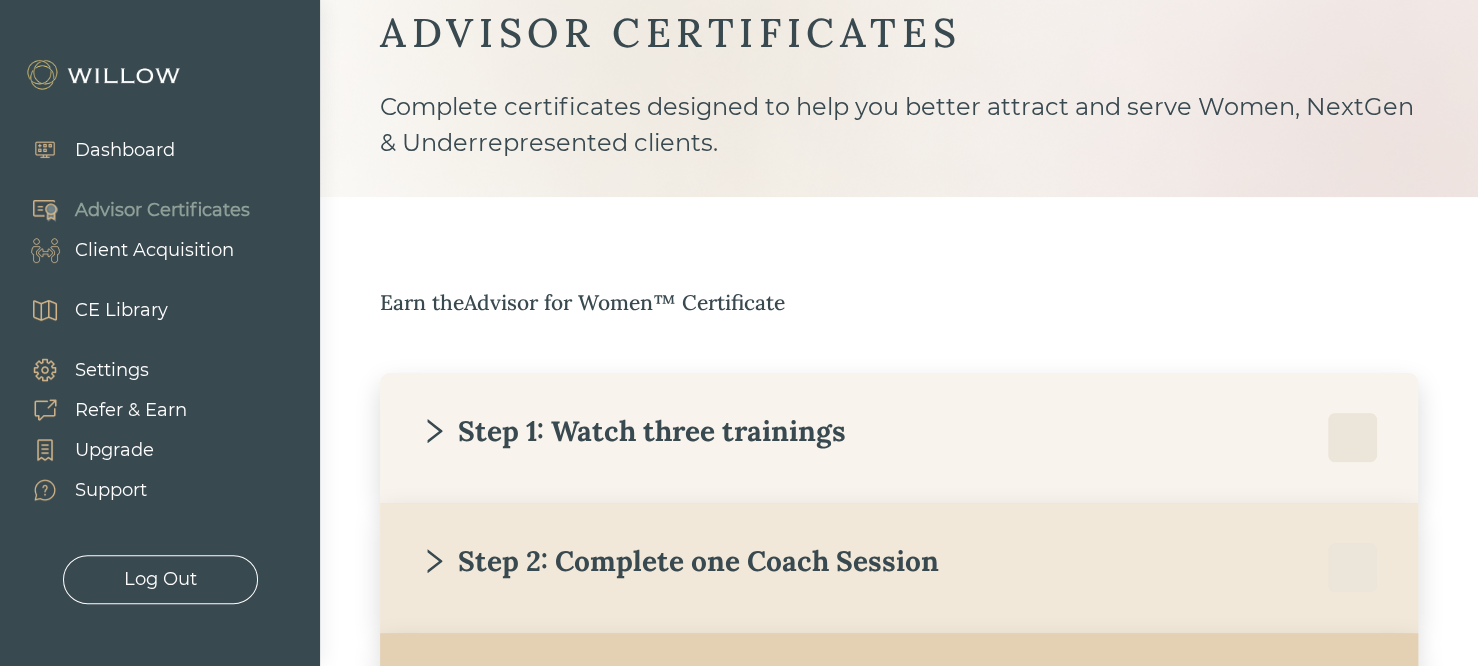 scroll, scrollTop: 120, scrollLeft: 0, axis: vertical 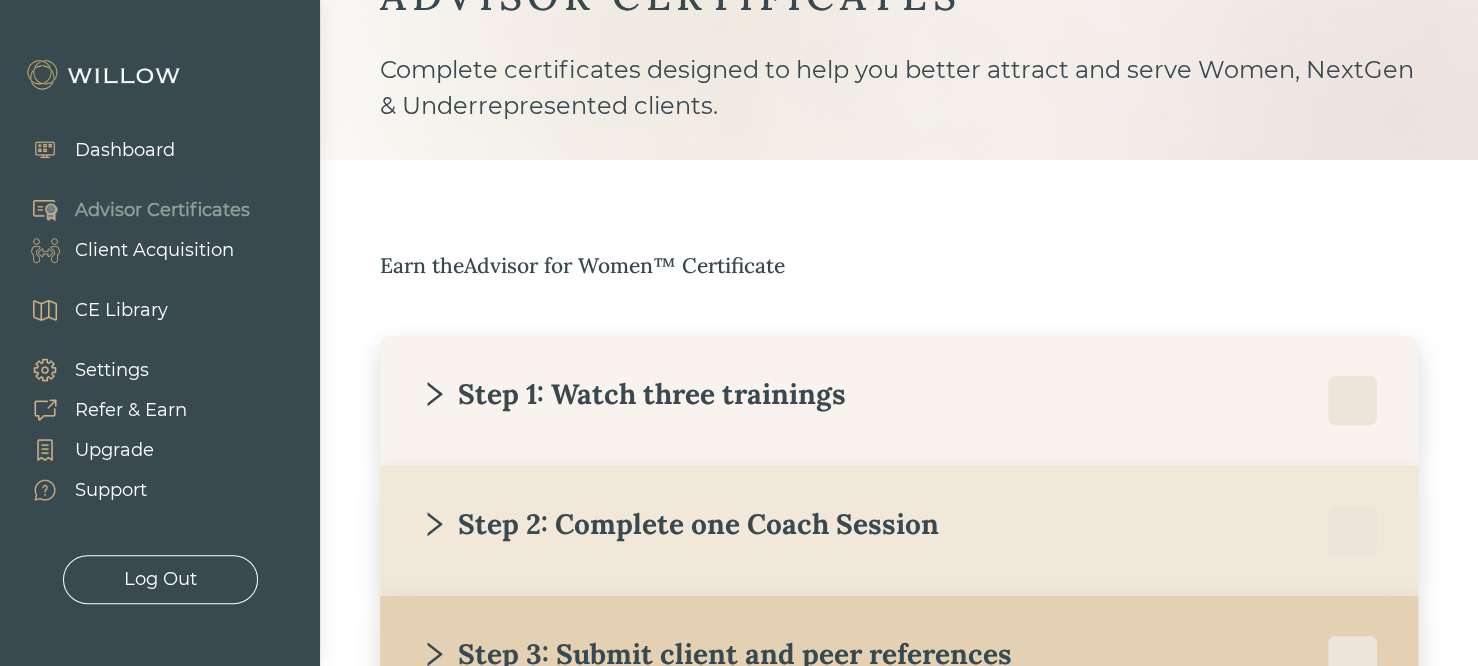 click on "Step 1: Watch three trainings" at bounding box center (633, 394) 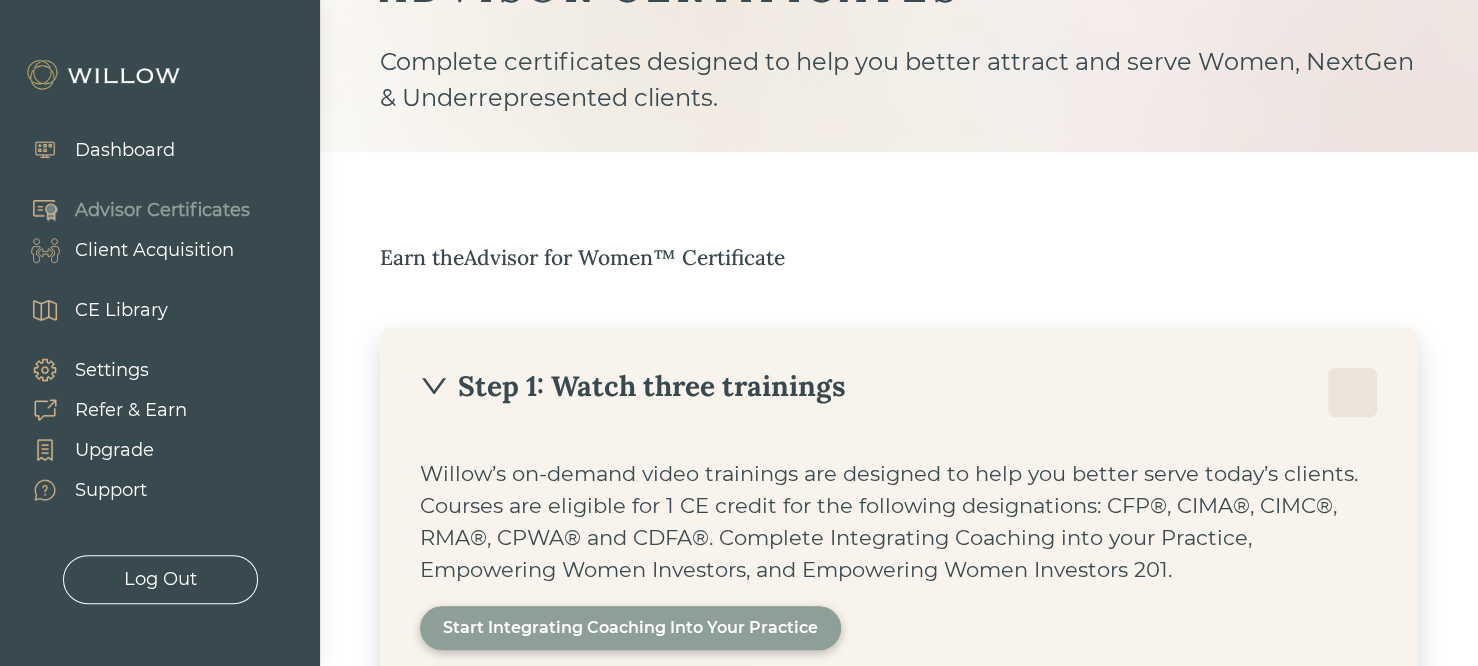 scroll, scrollTop: 360, scrollLeft: 0, axis: vertical 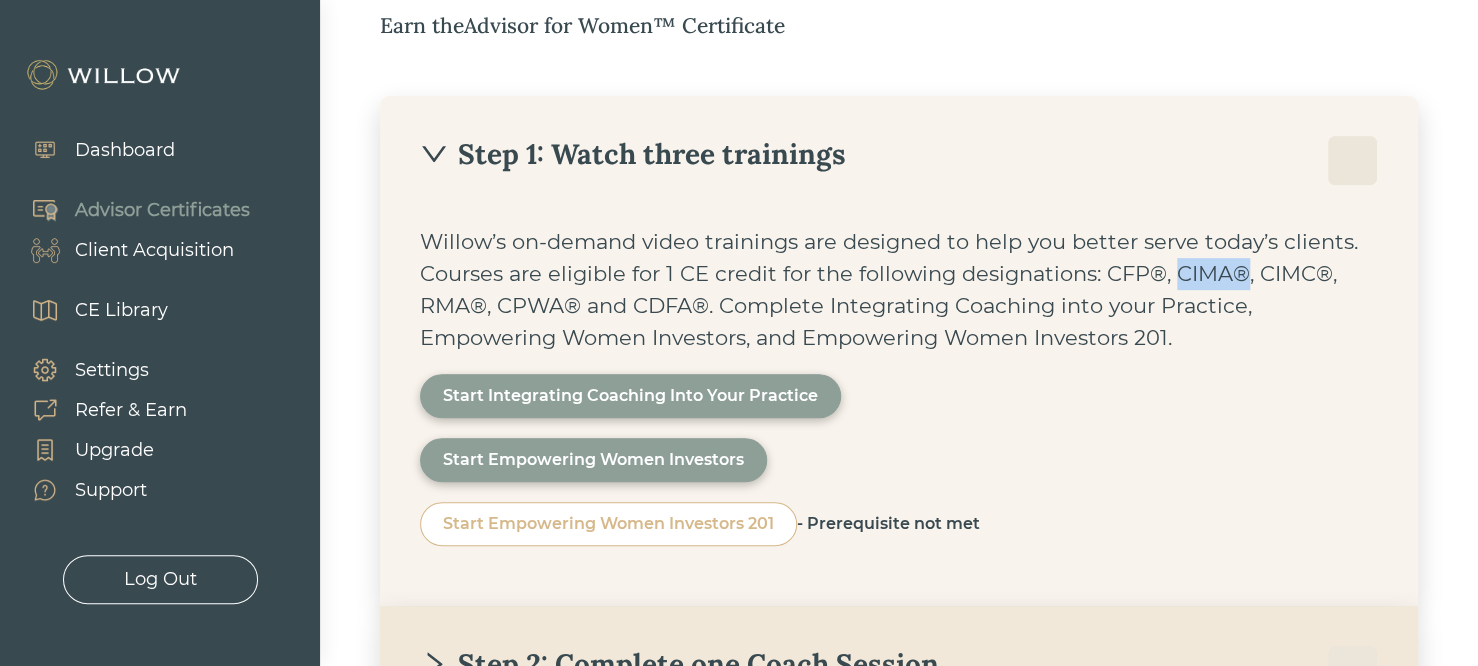 drag, startPoint x: 1175, startPoint y: 280, endPoint x: 1239, endPoint y: 272, distance: 64.49806 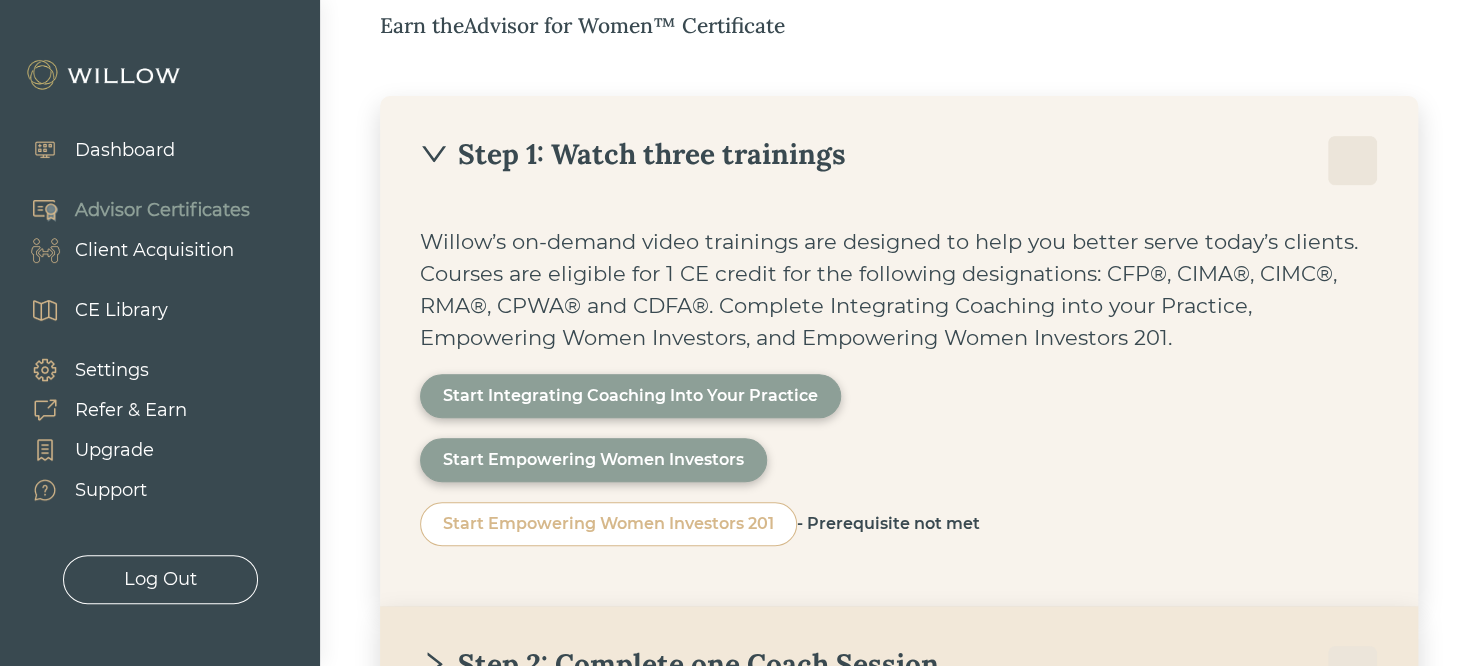 click on "Willow’s on-demand video trainings are designed to help you better serve today’s clients. Courses are eligible for 1 CE credit for the following designations: CFP®, CIMA®, CIMC®, RMA®, CPWA® and CDFA®. Complete Integrating Coaching into your Practice, Empowering Women Investors, and Empowering Women Investors 201." at bounding box center [899, 290] 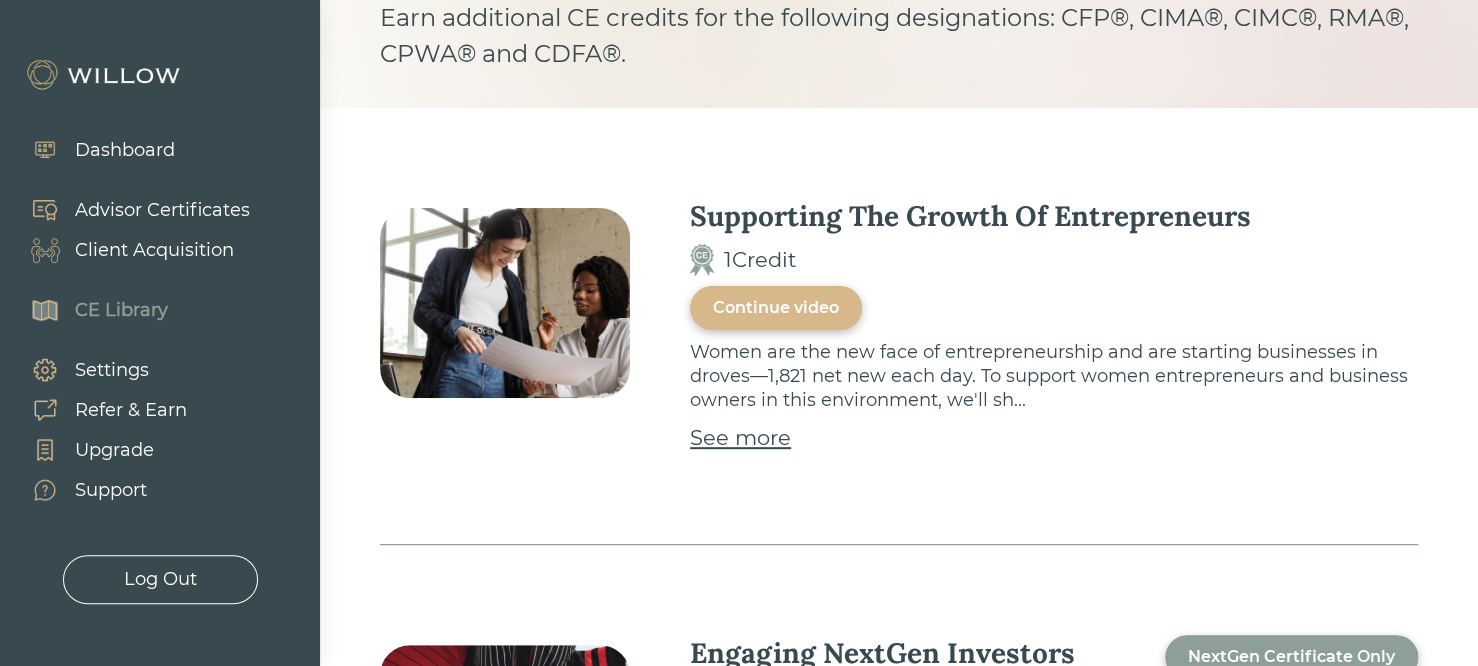 scroll, scrollTop: 0, scrollLeft: 0, axis: both 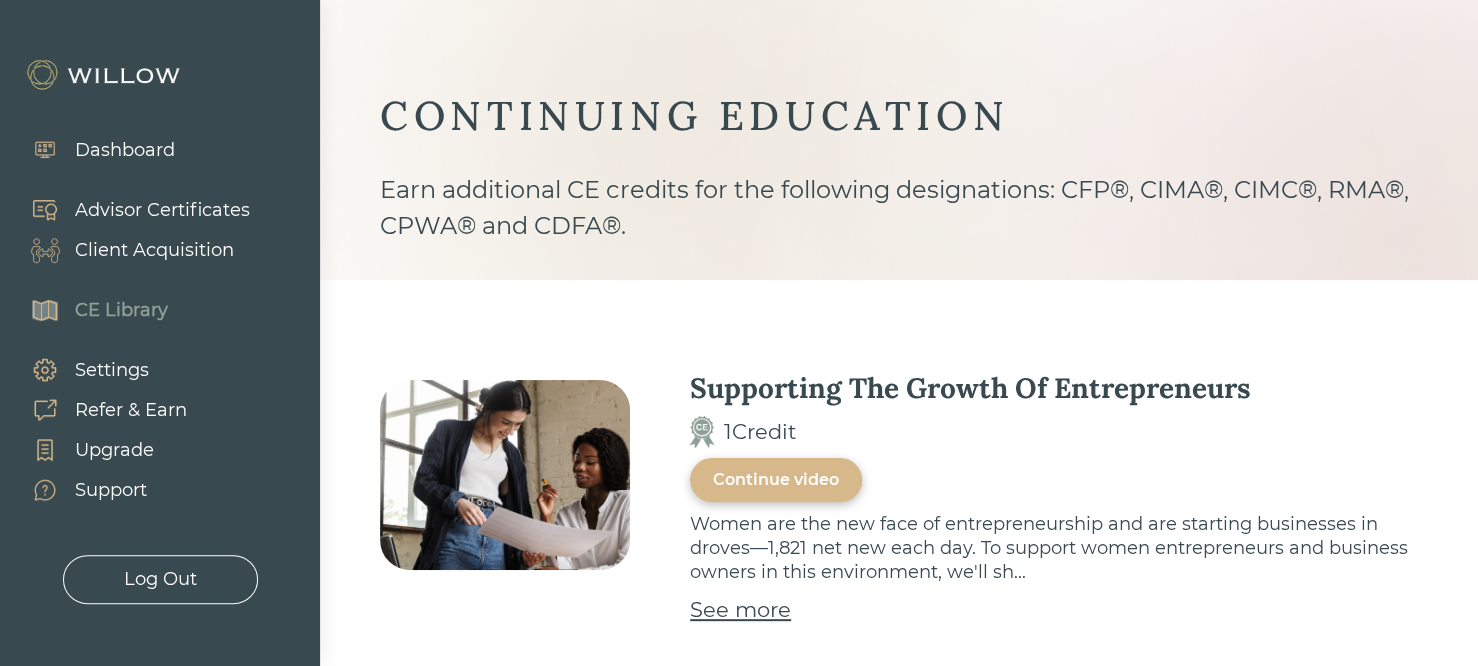 click on "CE Library" at bounding box center (121, 310) 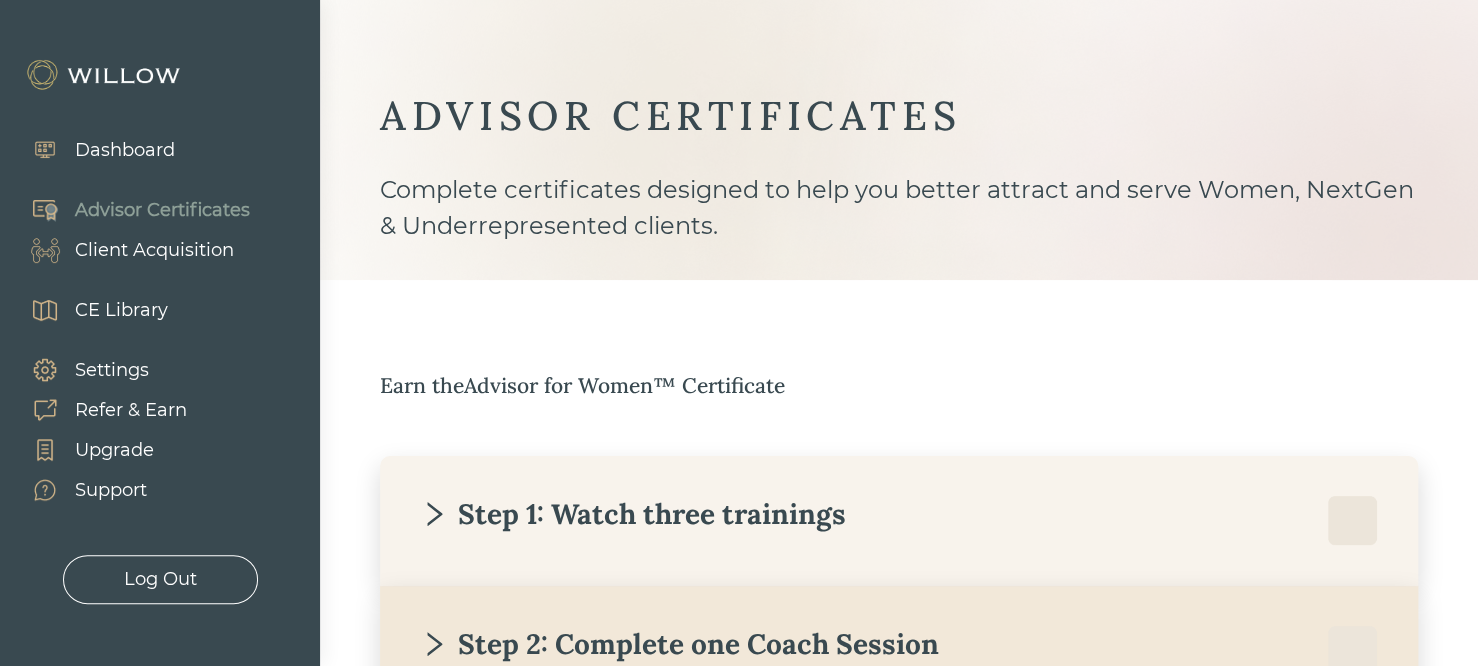 click on "Client Acquisition" at bounding box center (154, 250) 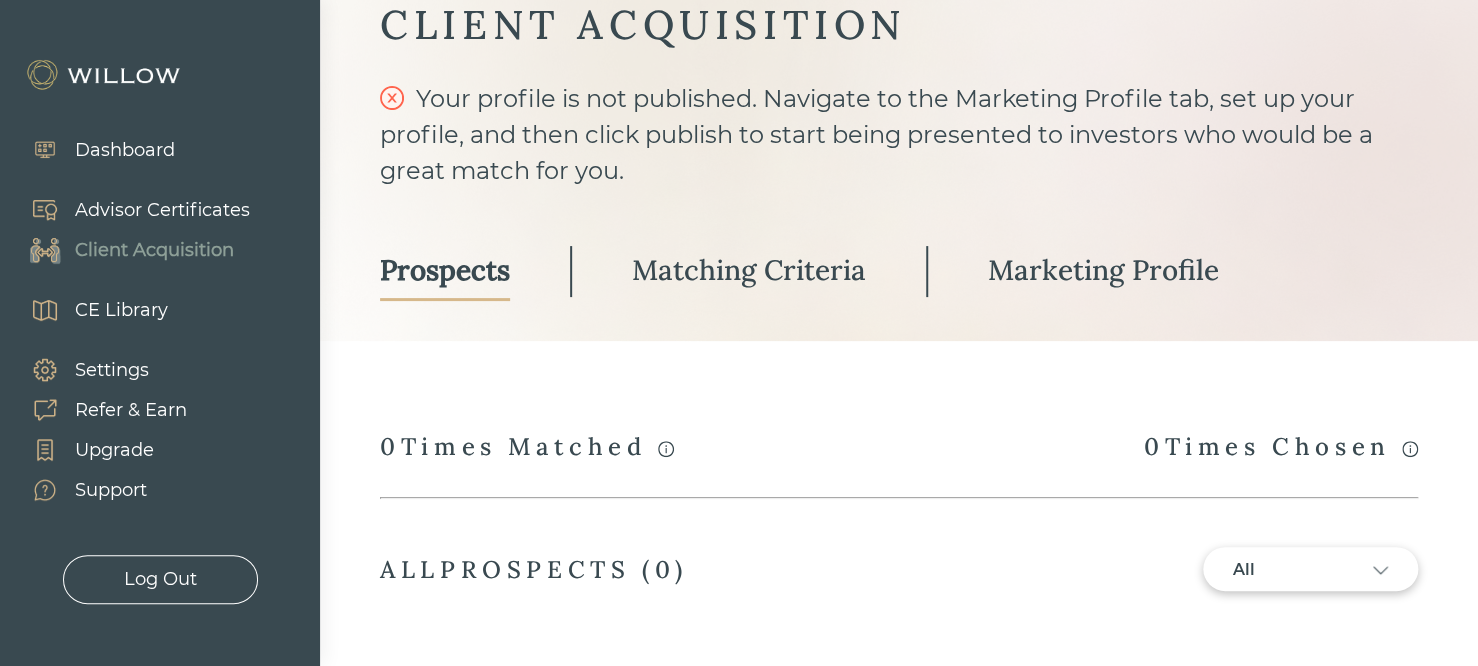 scroll, scrollTop: 184, scrollLeft: 0, axis: vertical 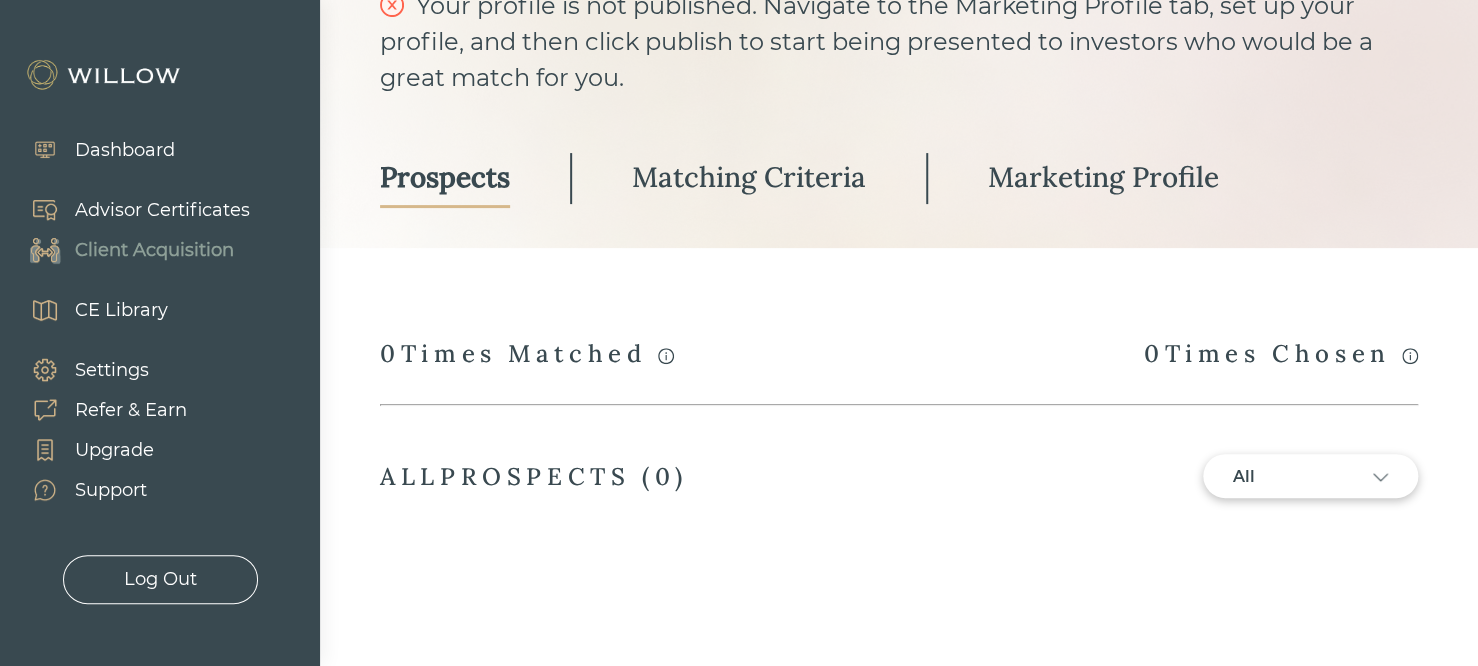 click on "Matching Criteria" at bounding box center (749, 177) 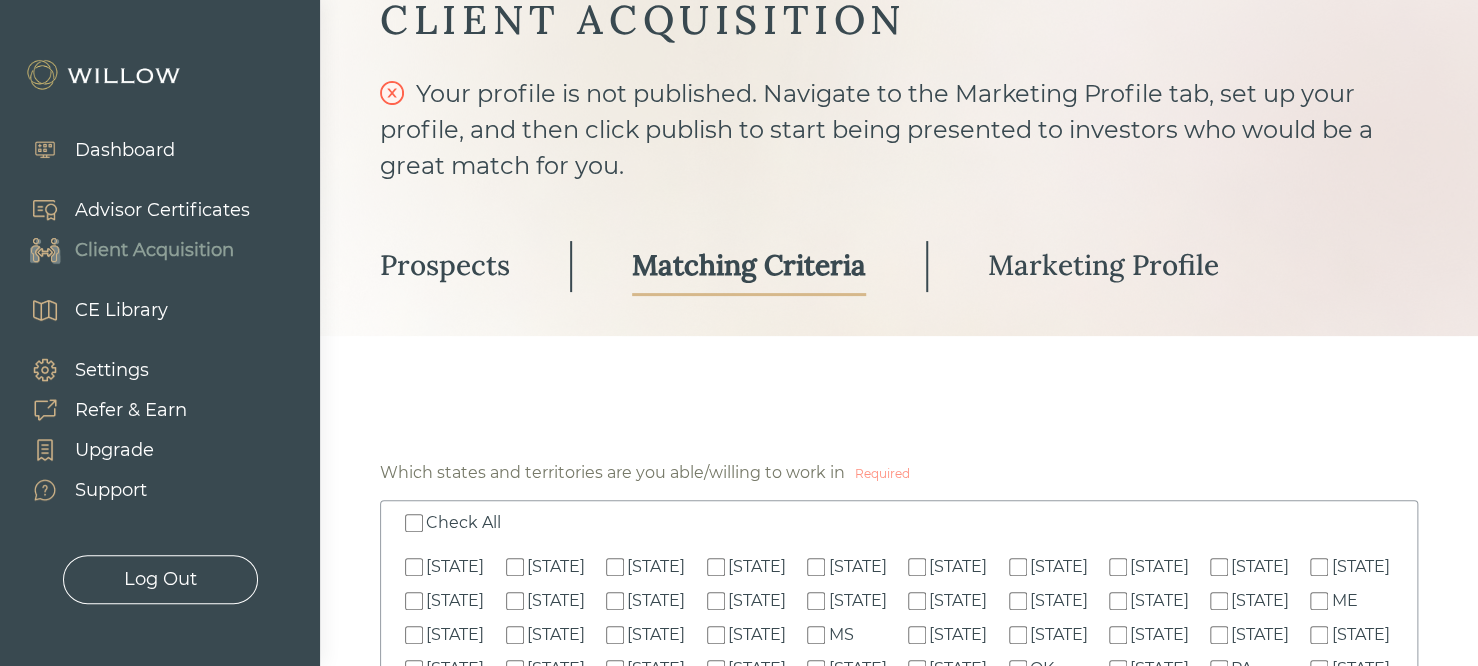 scroll, scrollTop: 0, scrollLeft: 0, axis: both 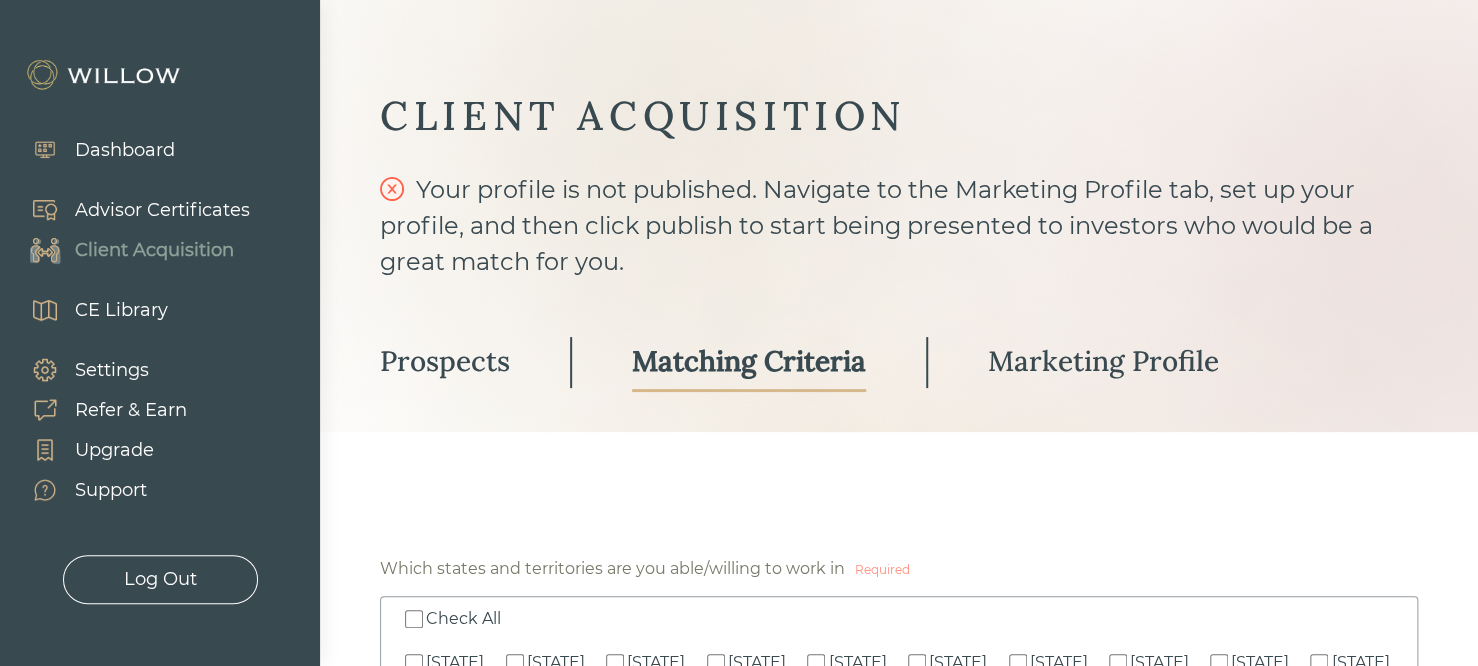 click on "Prospects" at bounding box center [445, 361] 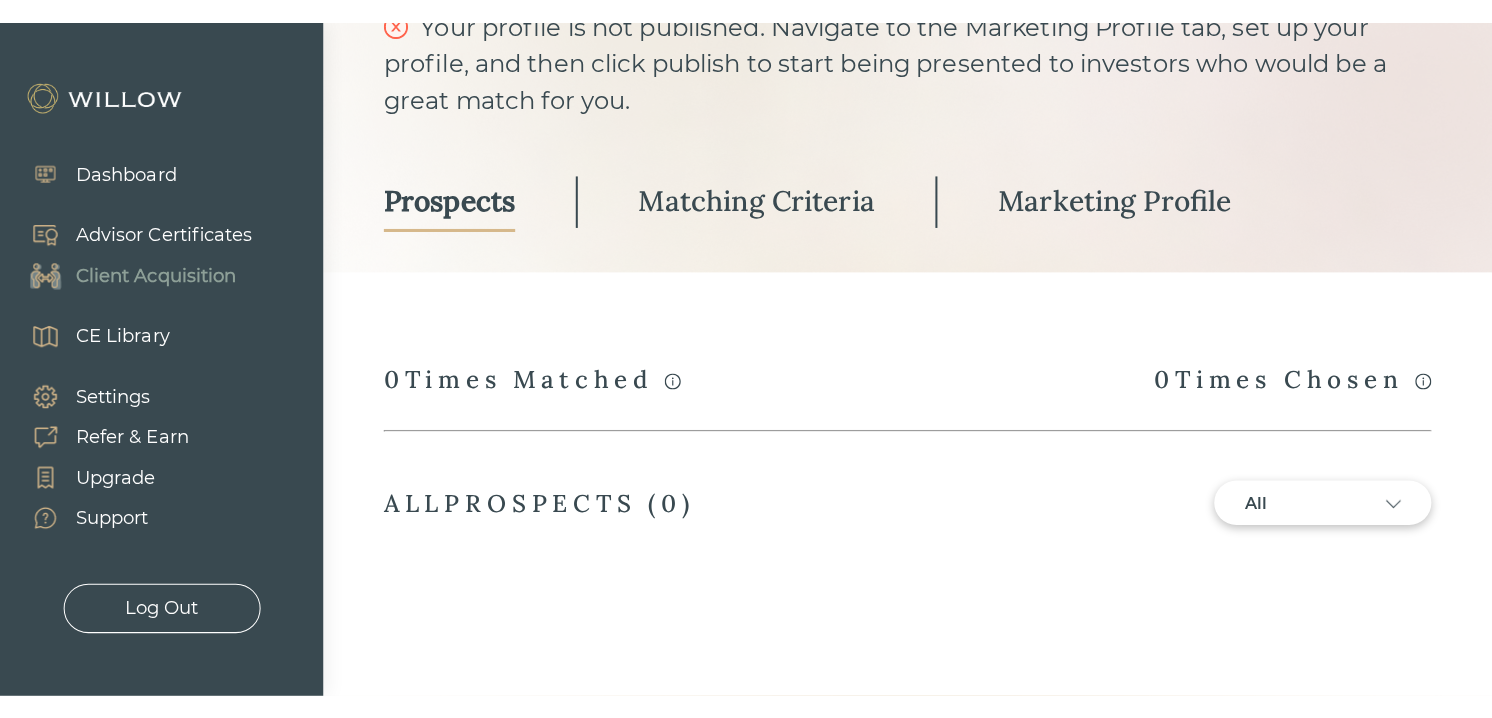 scroll, scrollTop: 134, scrollLeft: 0, axis: vertical 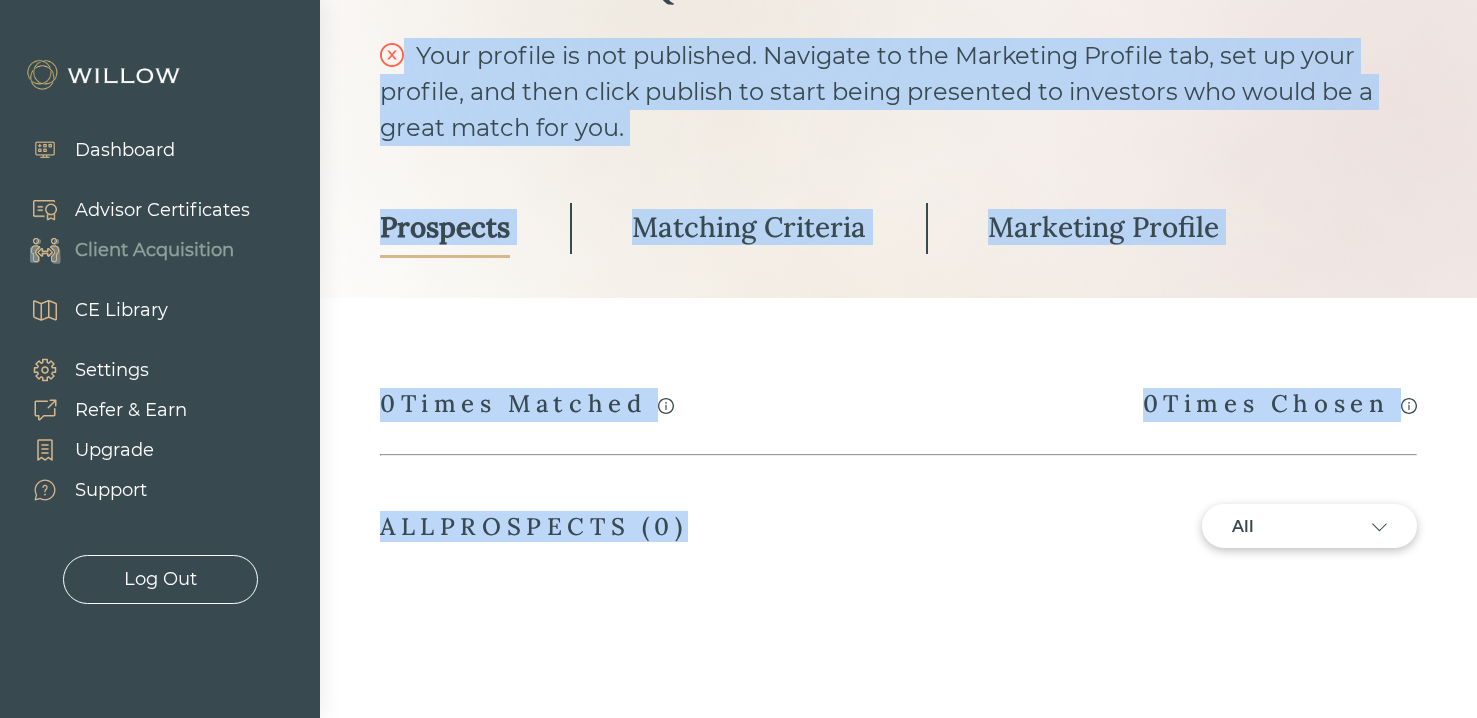 drag, startPoint x: 380, startPoint y: 60, endPoint x: 928, endPoint y: 622, distance: 784.9509 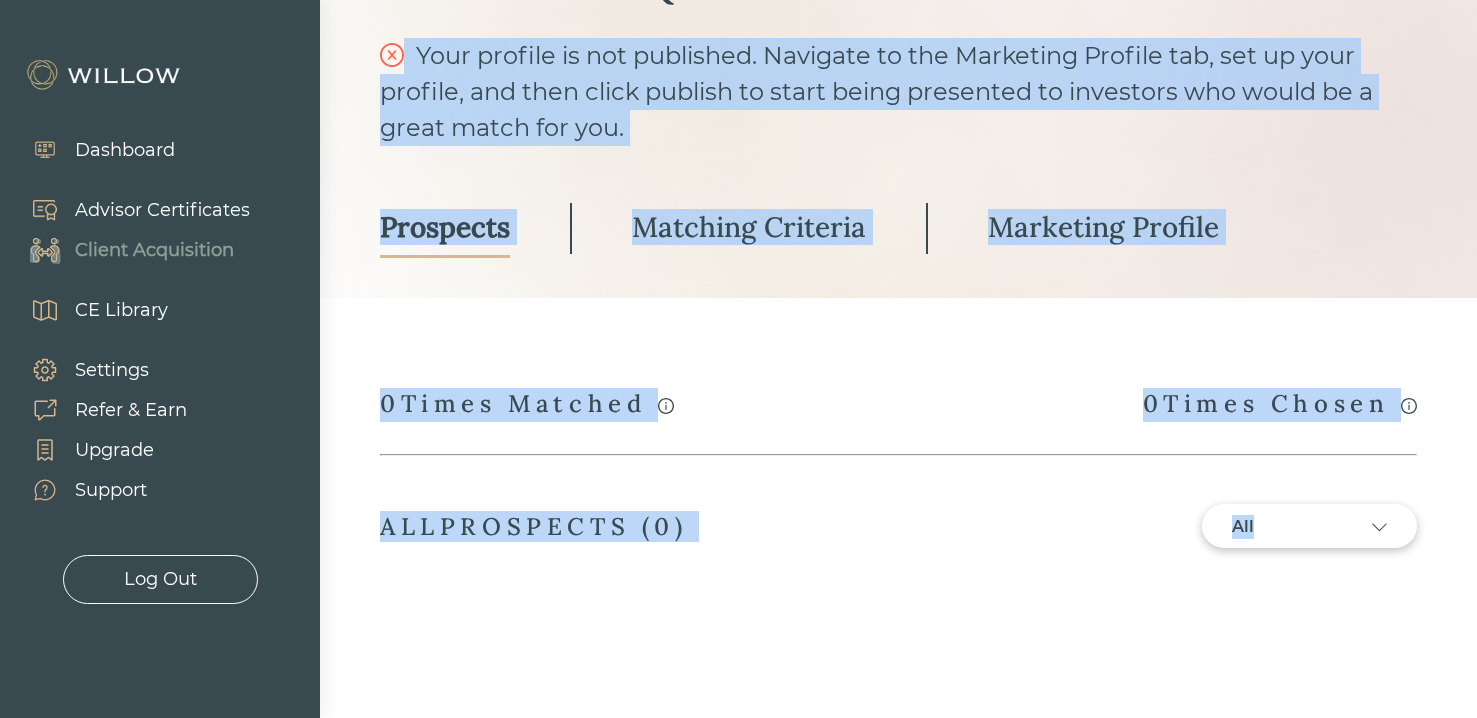 click on "ALL  PROSPECTS ( 0 ) All" at bounding box center (898, 526) 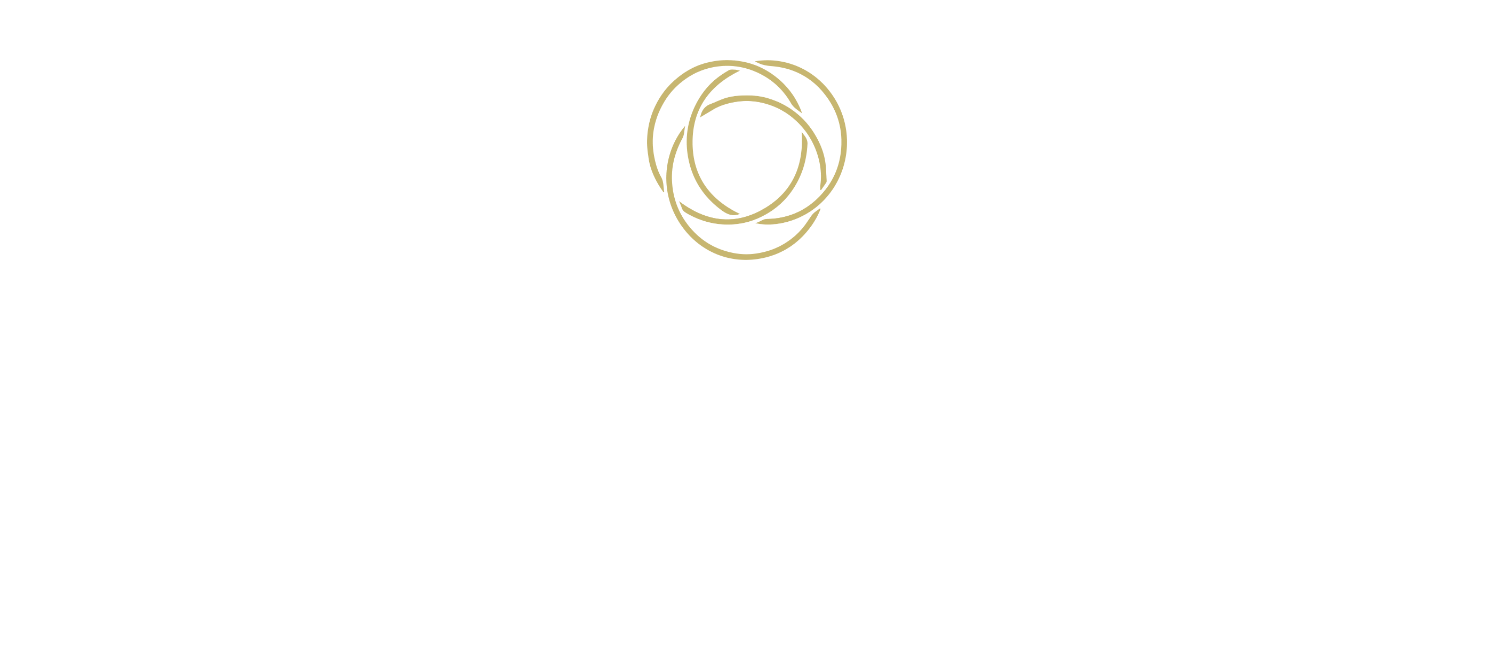 scroll, scrollTop: 0, scrollLeft: 0, axis: both 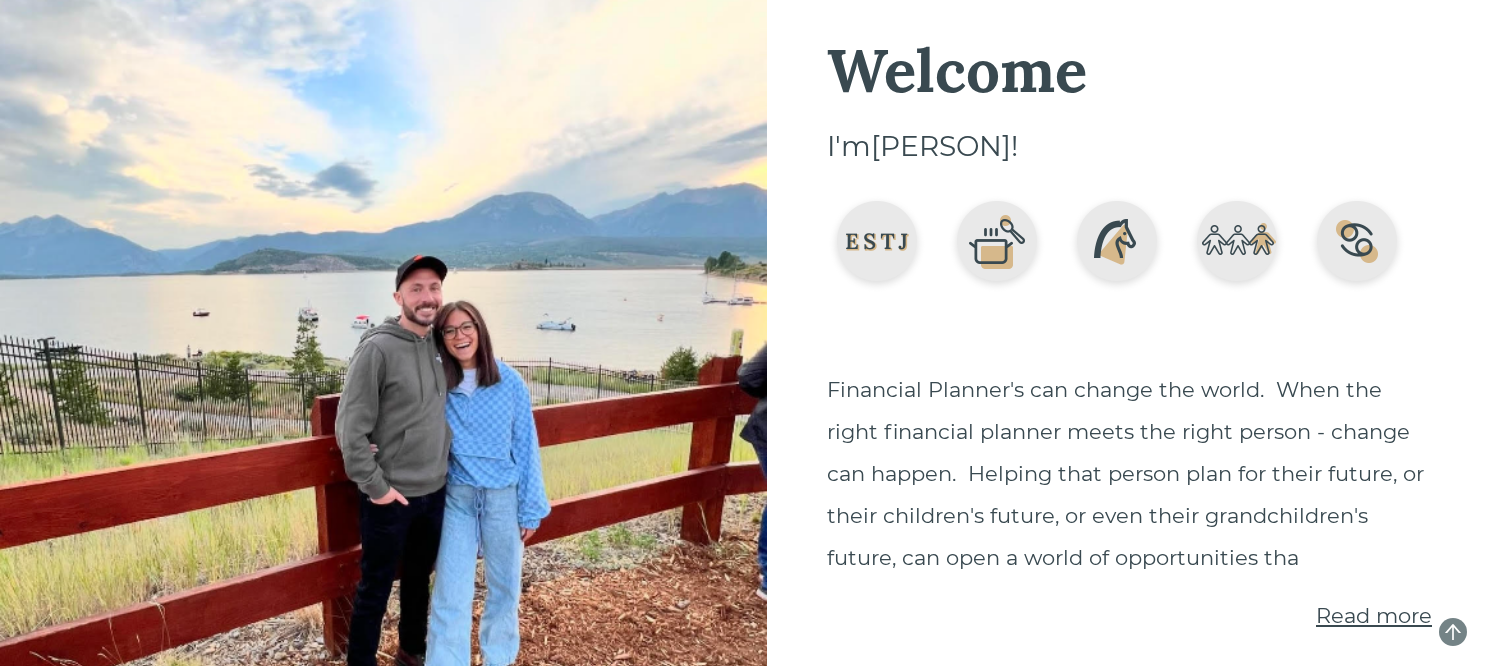 click on "Read more" at bounding box center [1374, 615] 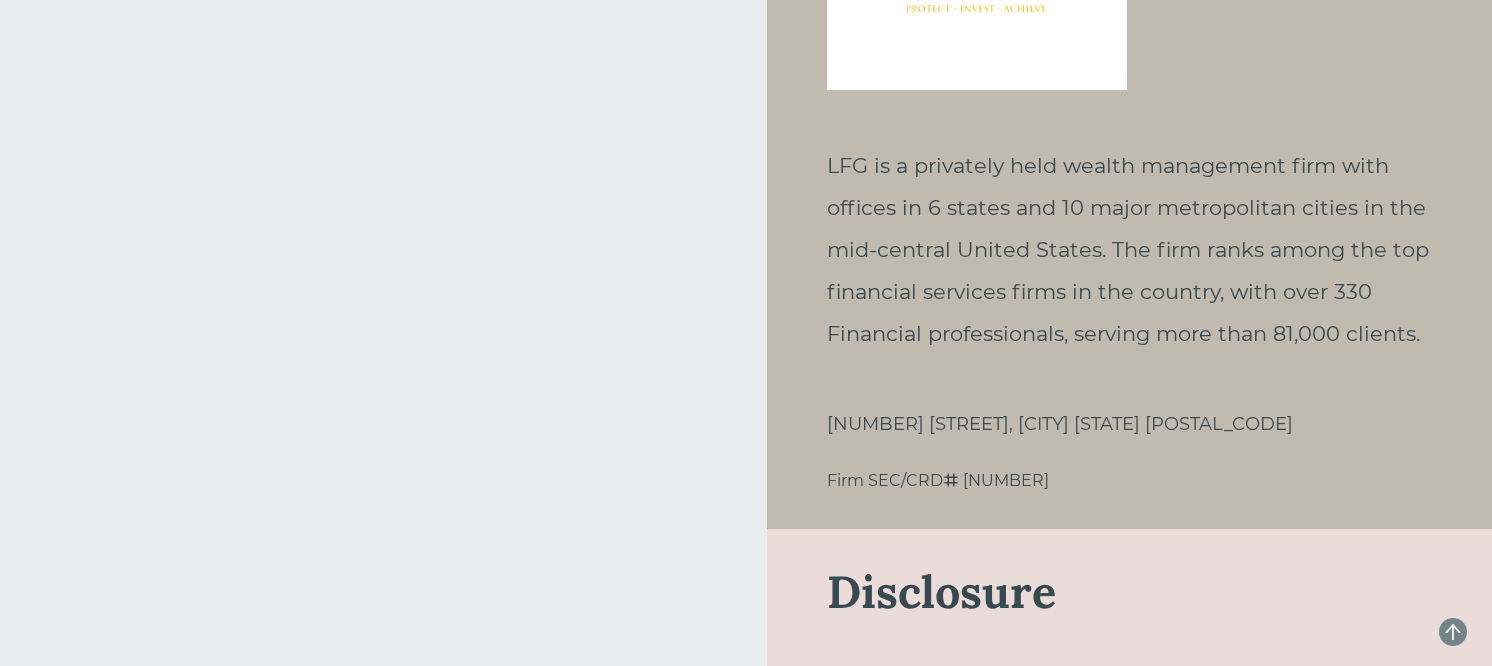 scroll, scrollTop: 2953, scrollLeft: 0, axis: vertical 